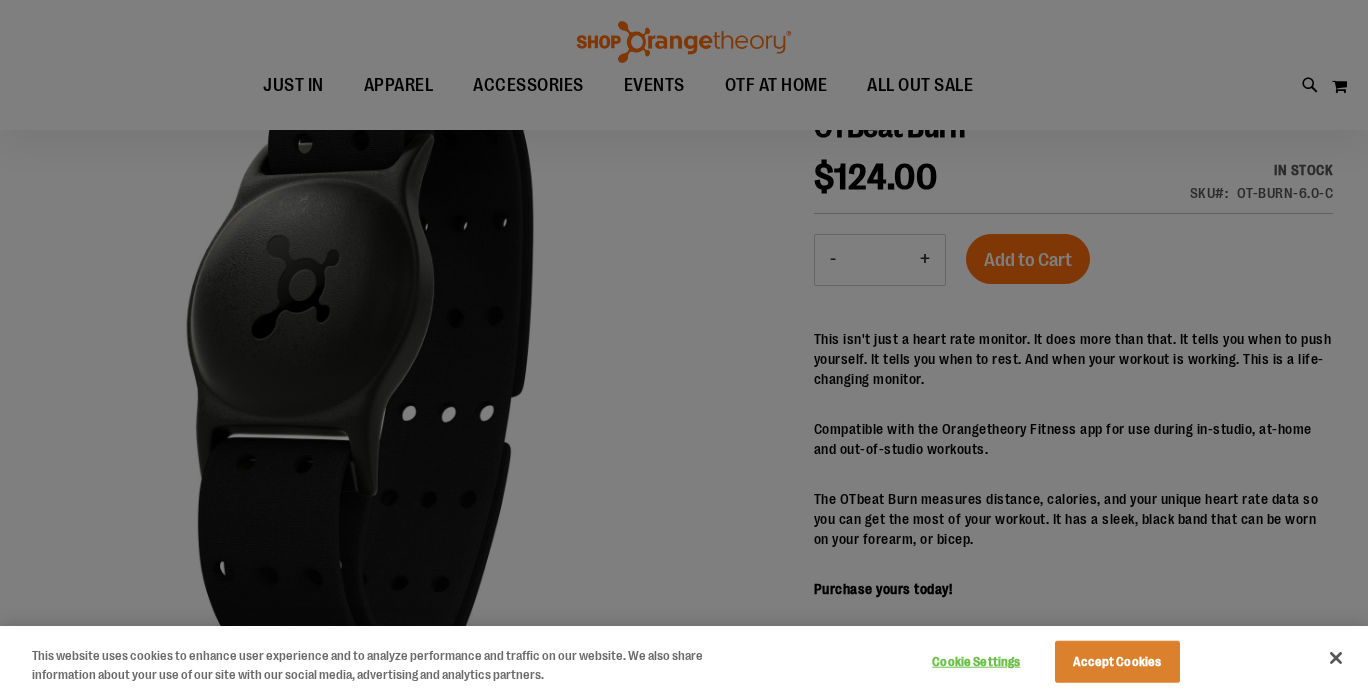 scroll, scrollTop: 247, scrollLeft: 0, axis: vertical 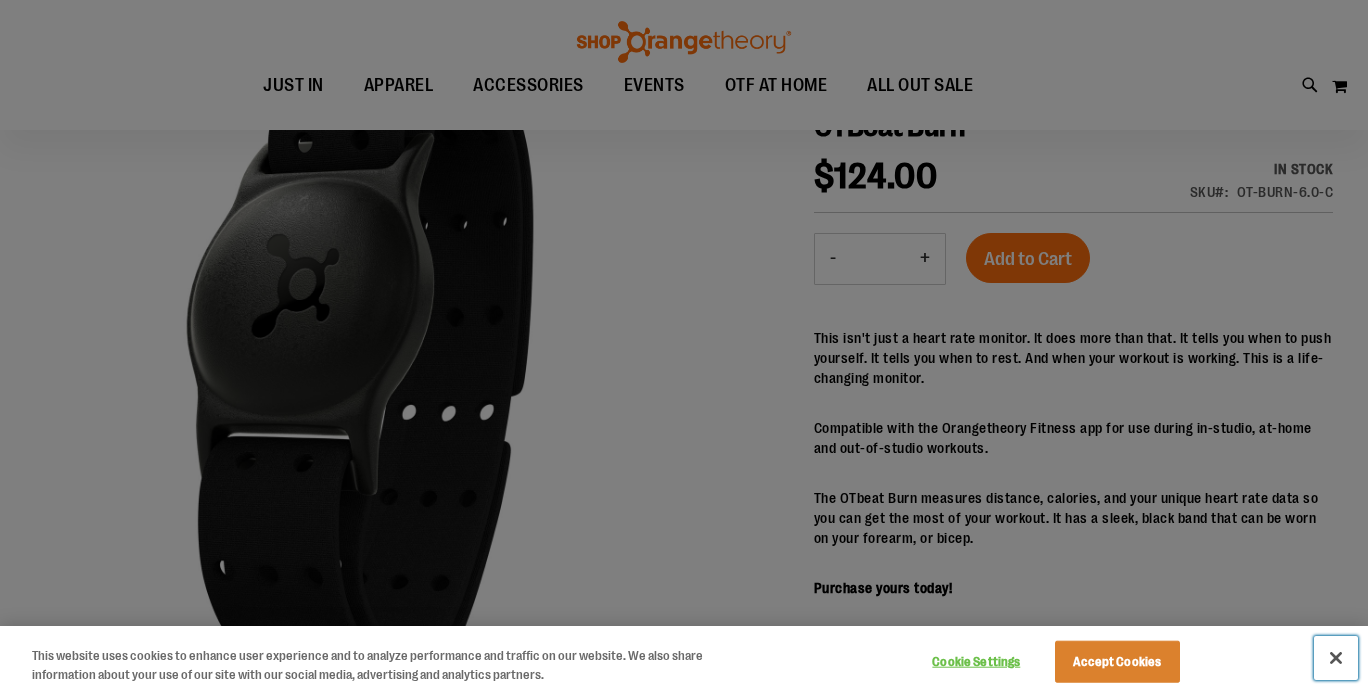 click at bounding box center (1336, 658) 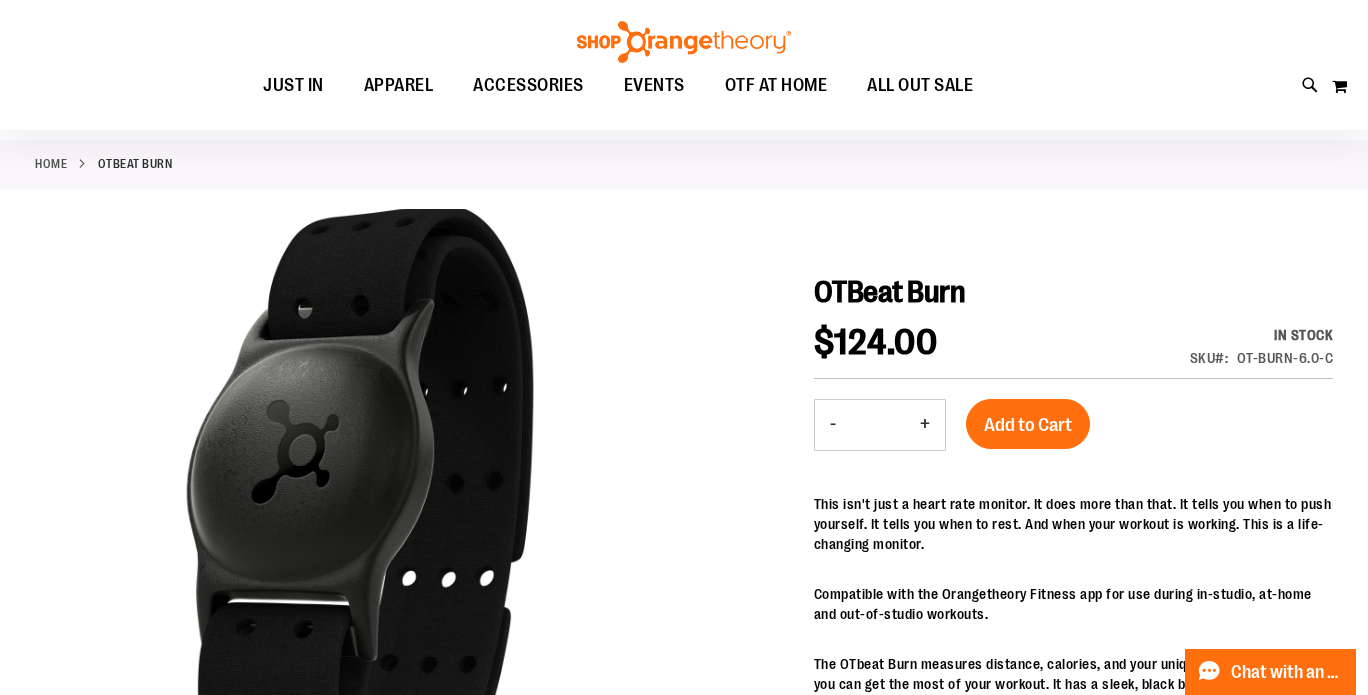 scroll, scrollTop: 80, scrollLeft: 0, axis: vertical 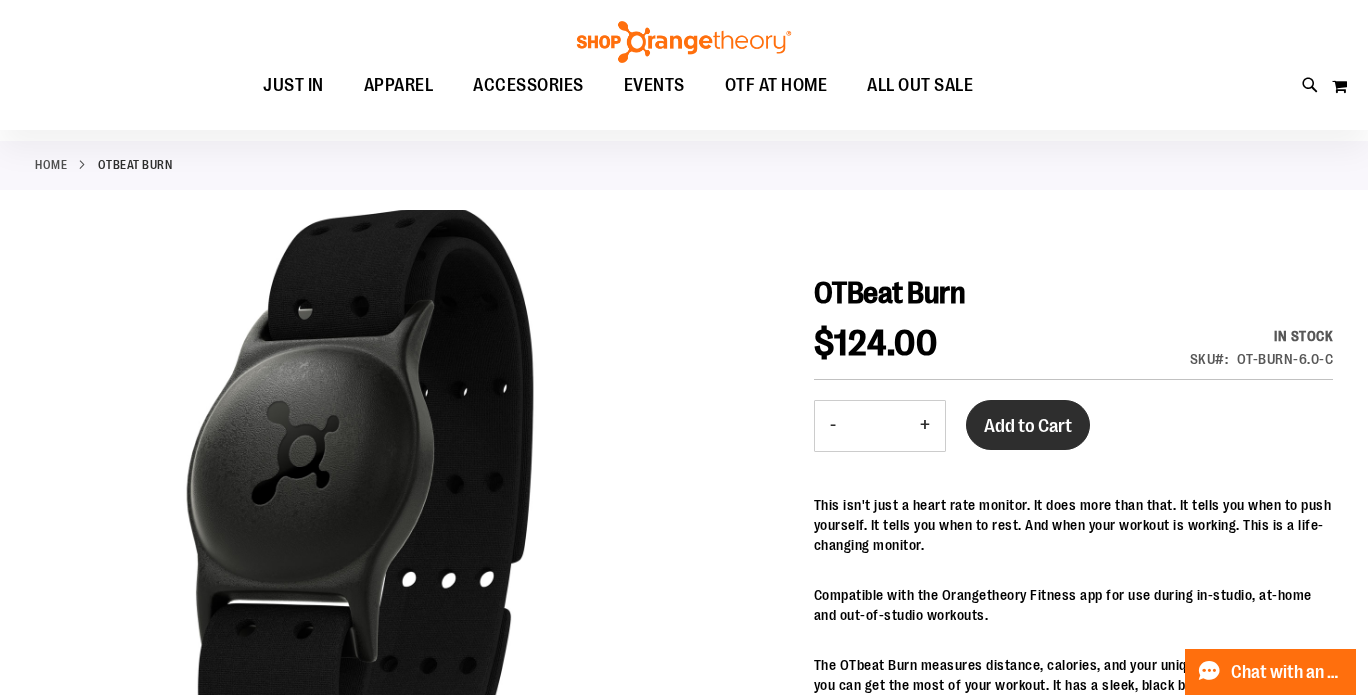 click on "Add to Cart" at bounding box center (1028, 426) 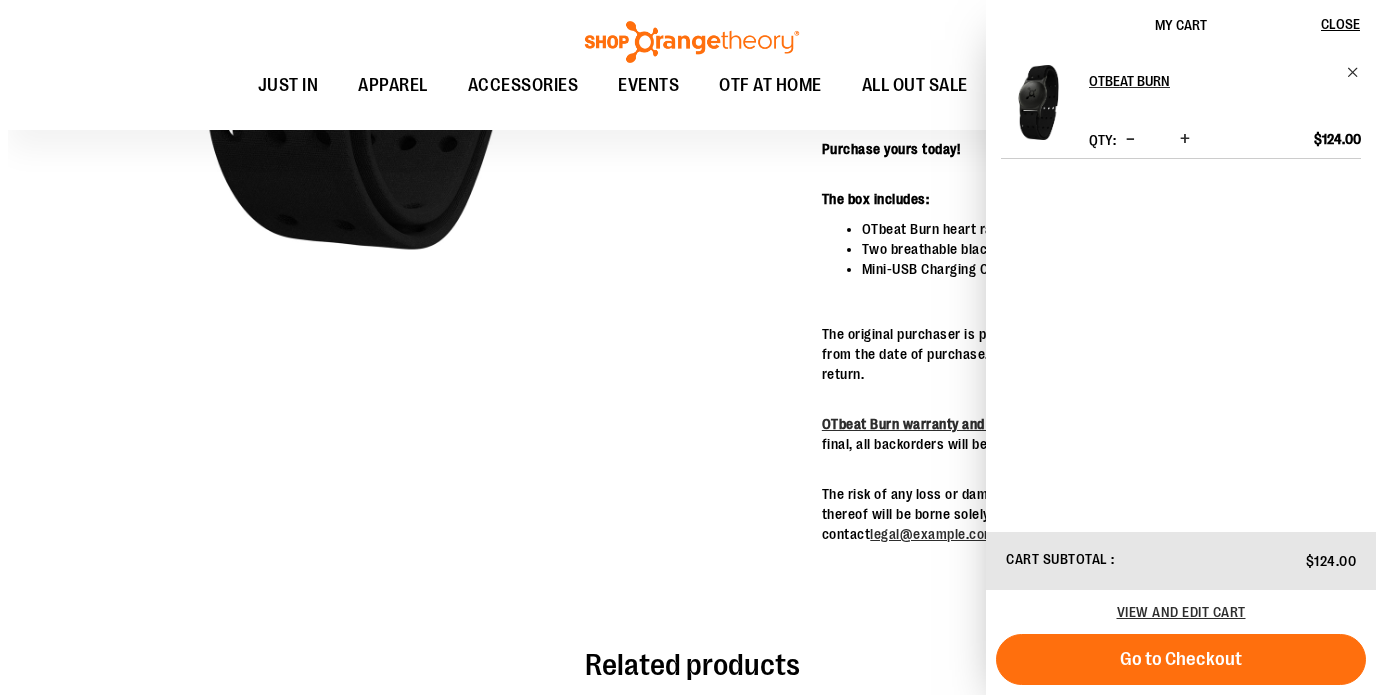 scroll, scrollTop: 692, scrollLeft: 0, axis: vertical 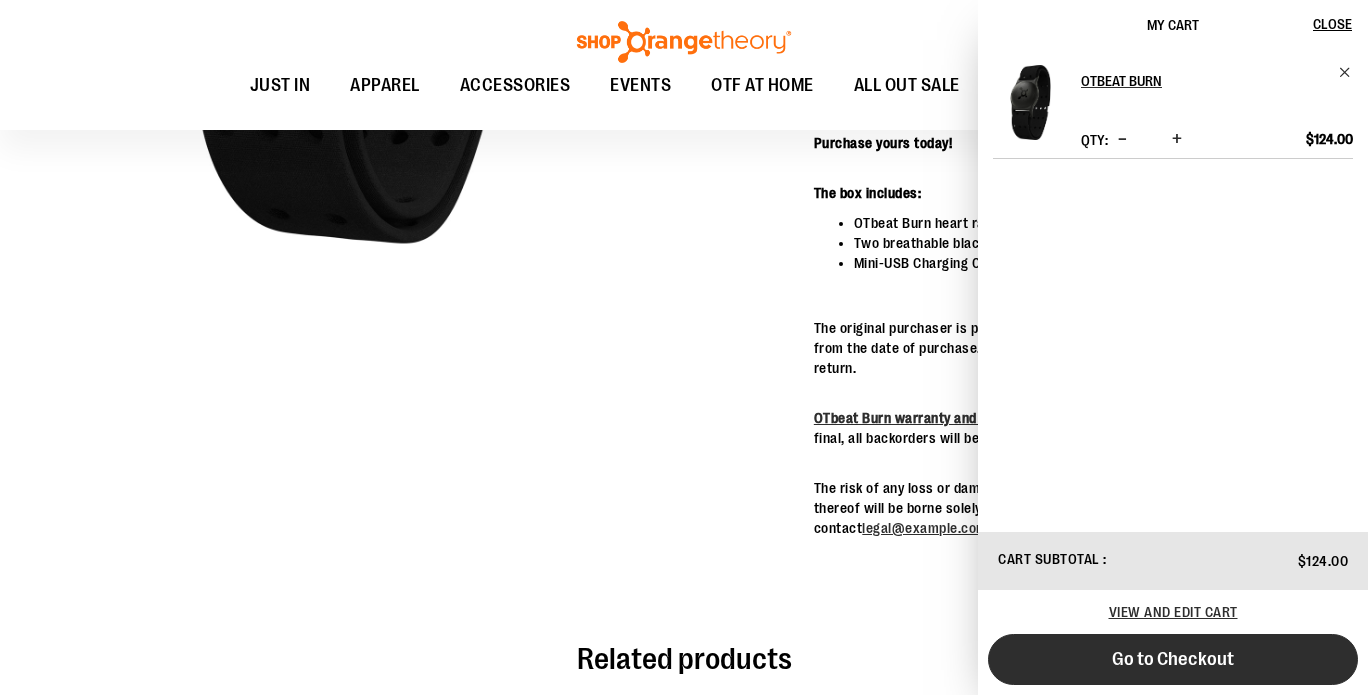 click on "Go to Checkout" at bounding box center (1173, 659) 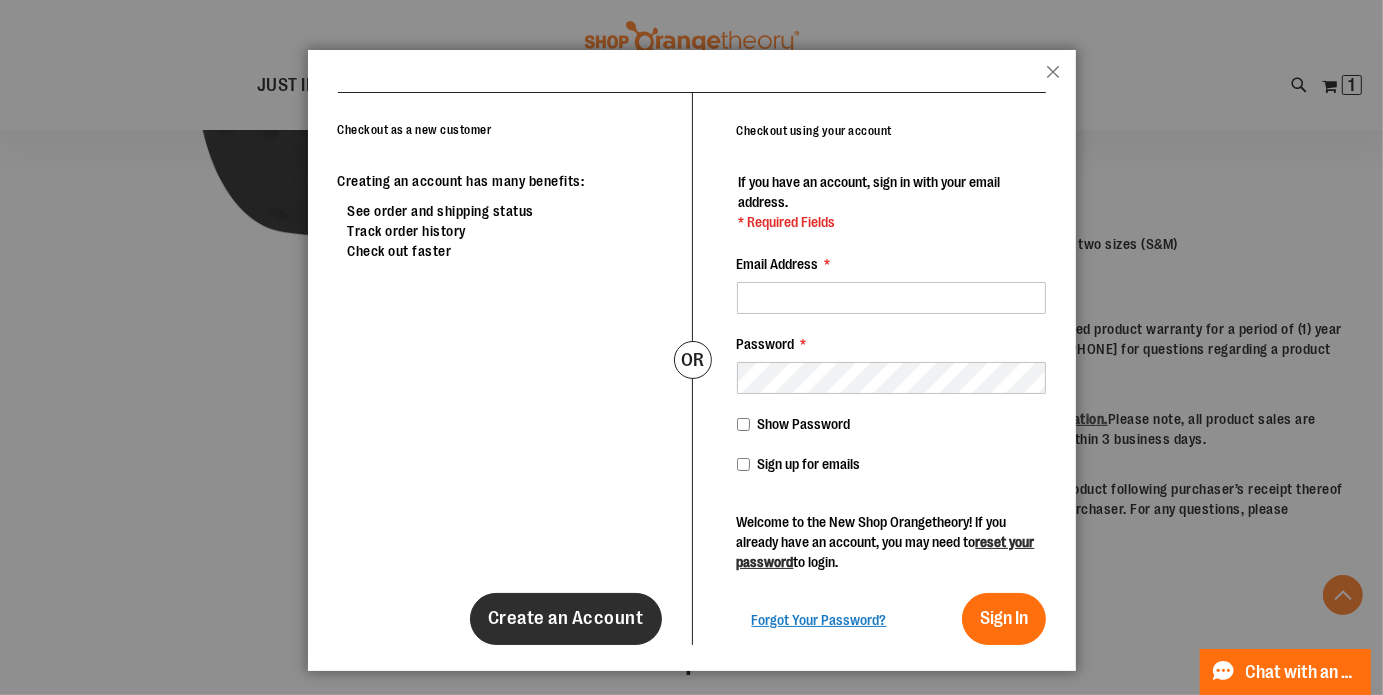 click on "Create an Account" at bounding box center (566, 619) 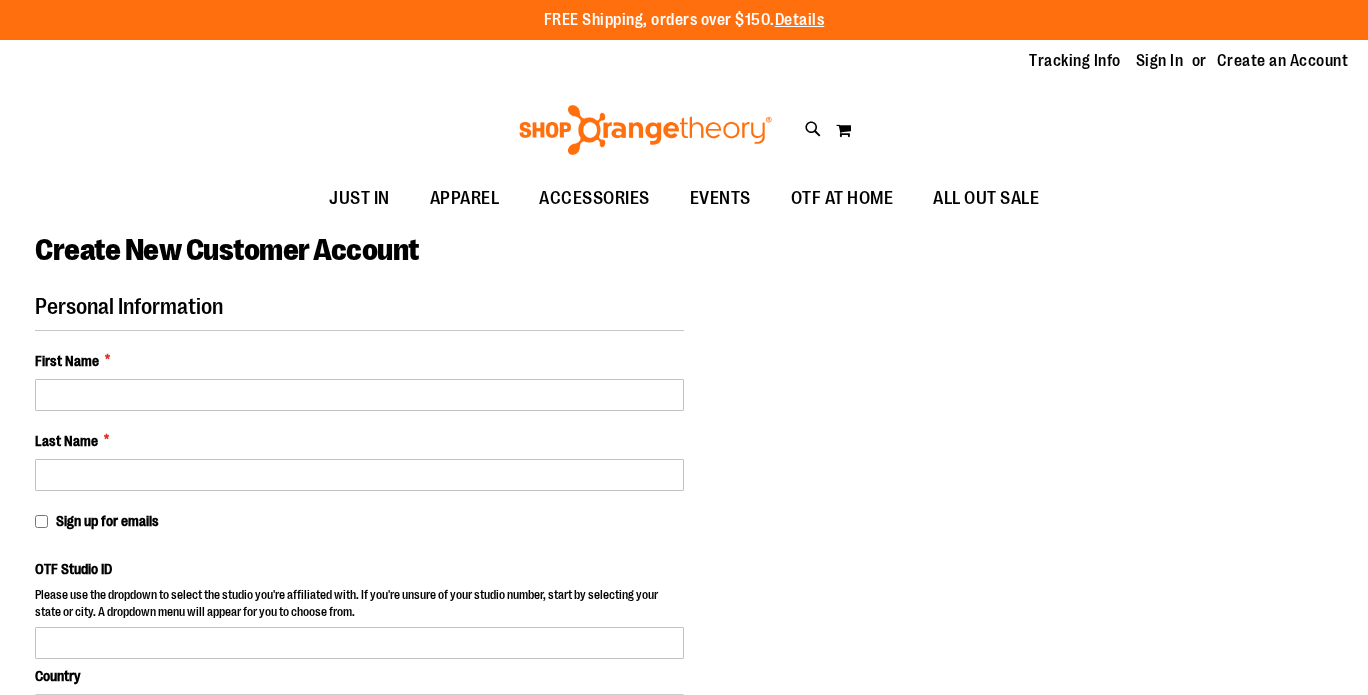 scroll, scrollTop: 0, scrollLeft: 0, axis: both 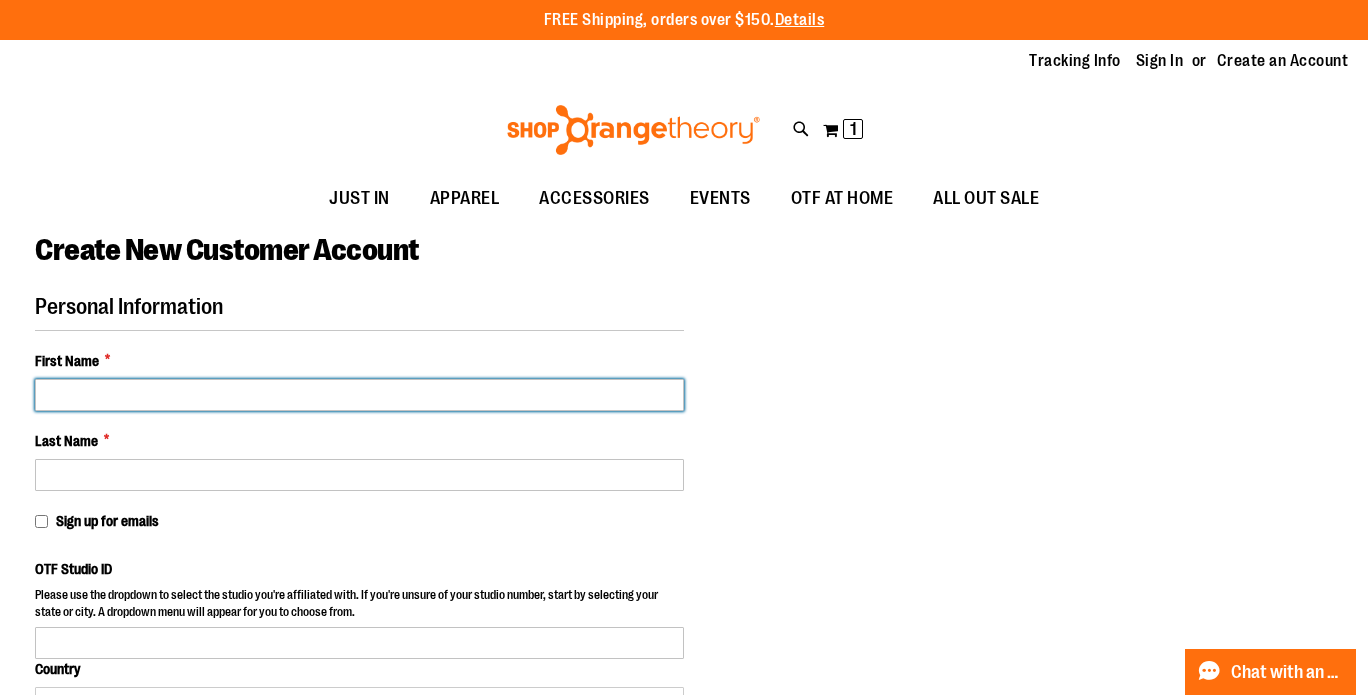 click on "First Name *" at bounding box center (359, 395) 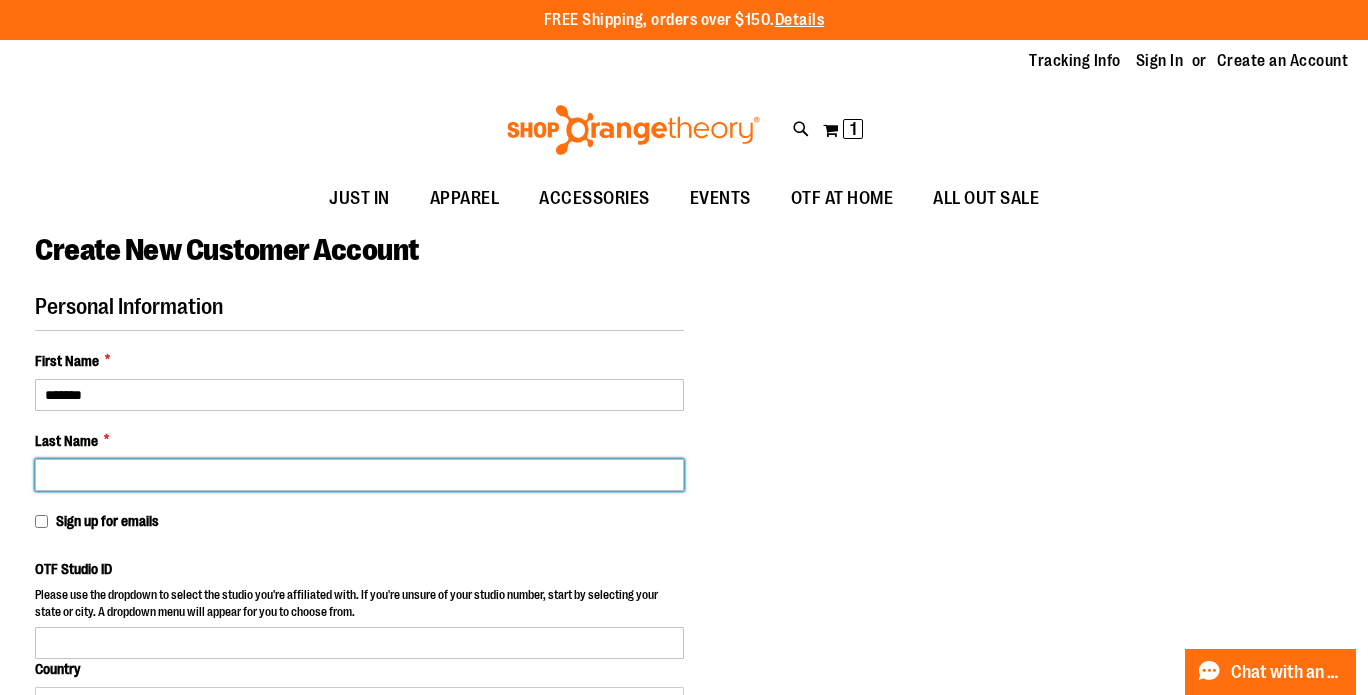 type on "****" 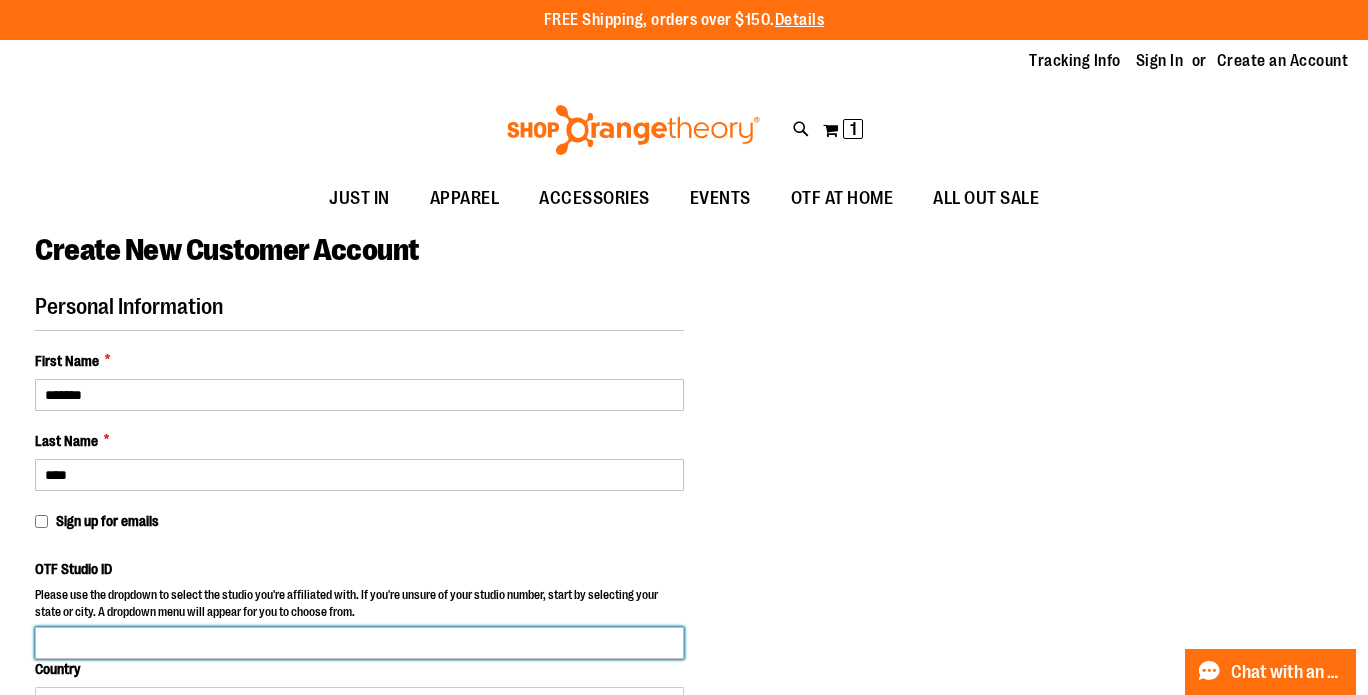 type on "**********" 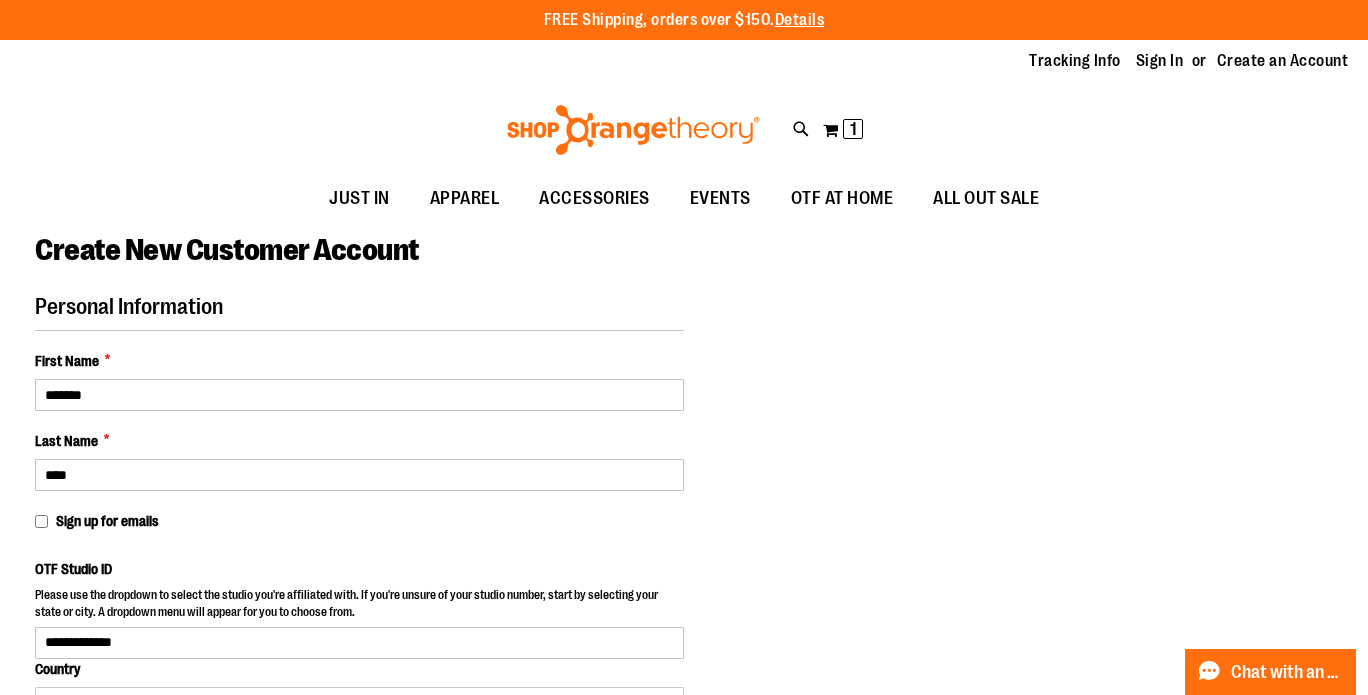 select on "*******" 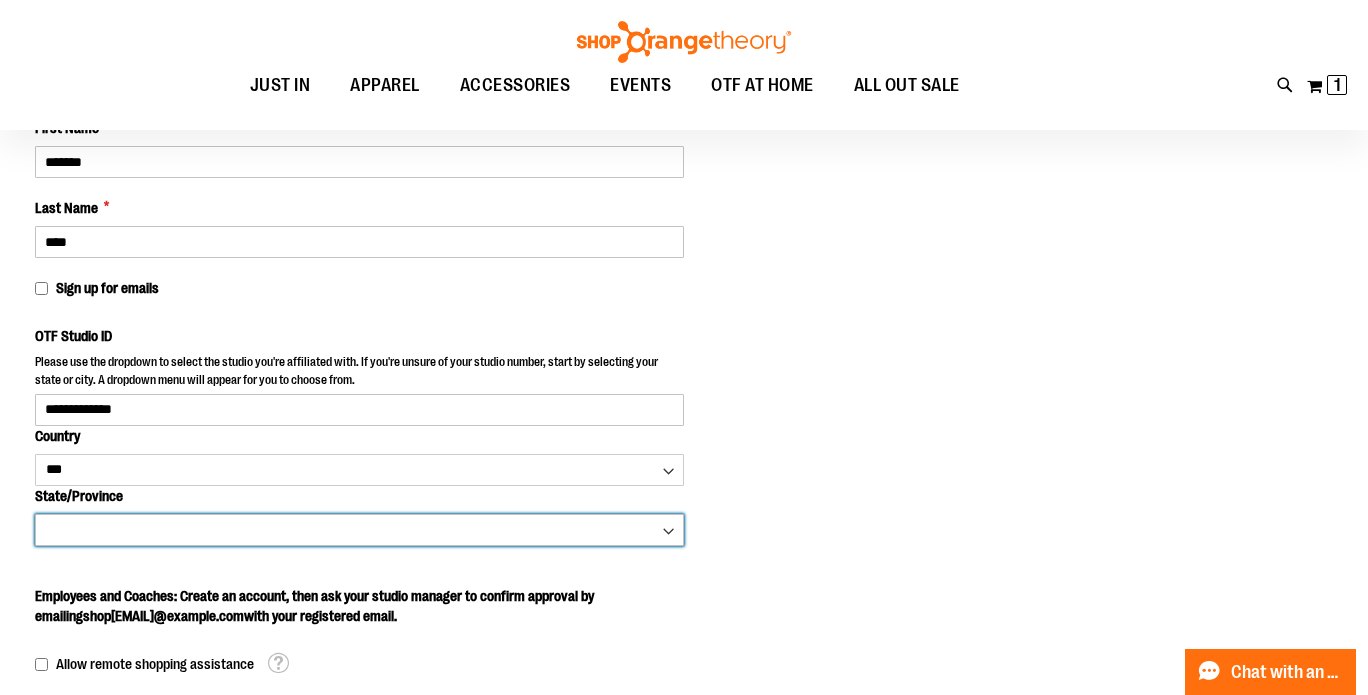 select on "*******" 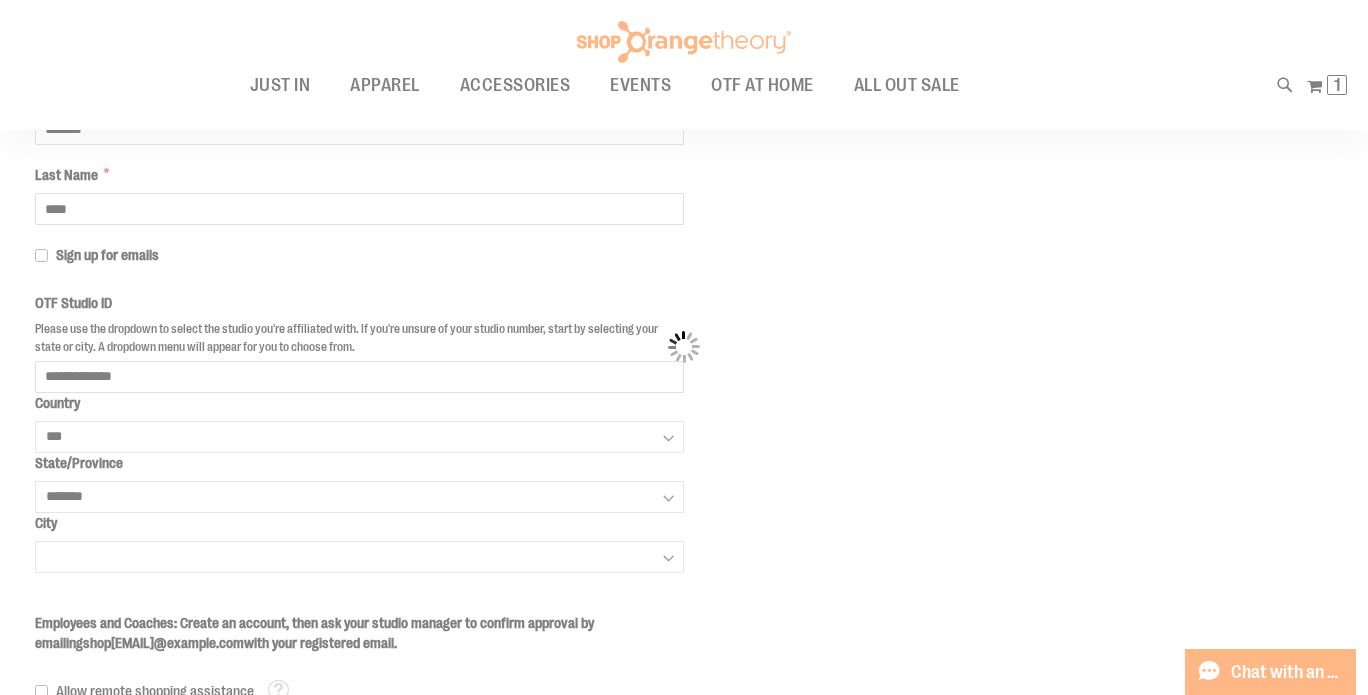scroll, scrollTop: 267, scrollLeft: 0, axis: vertical 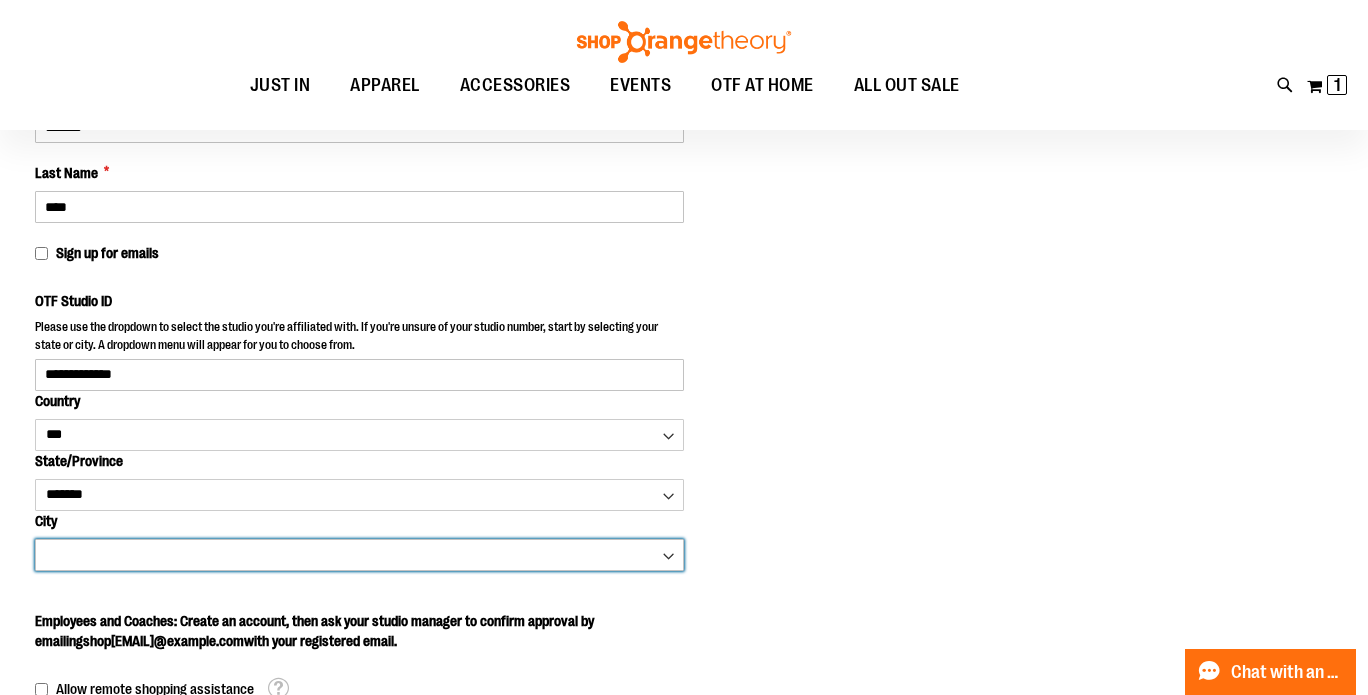 click on "**********" at bounding box center [359, 555] 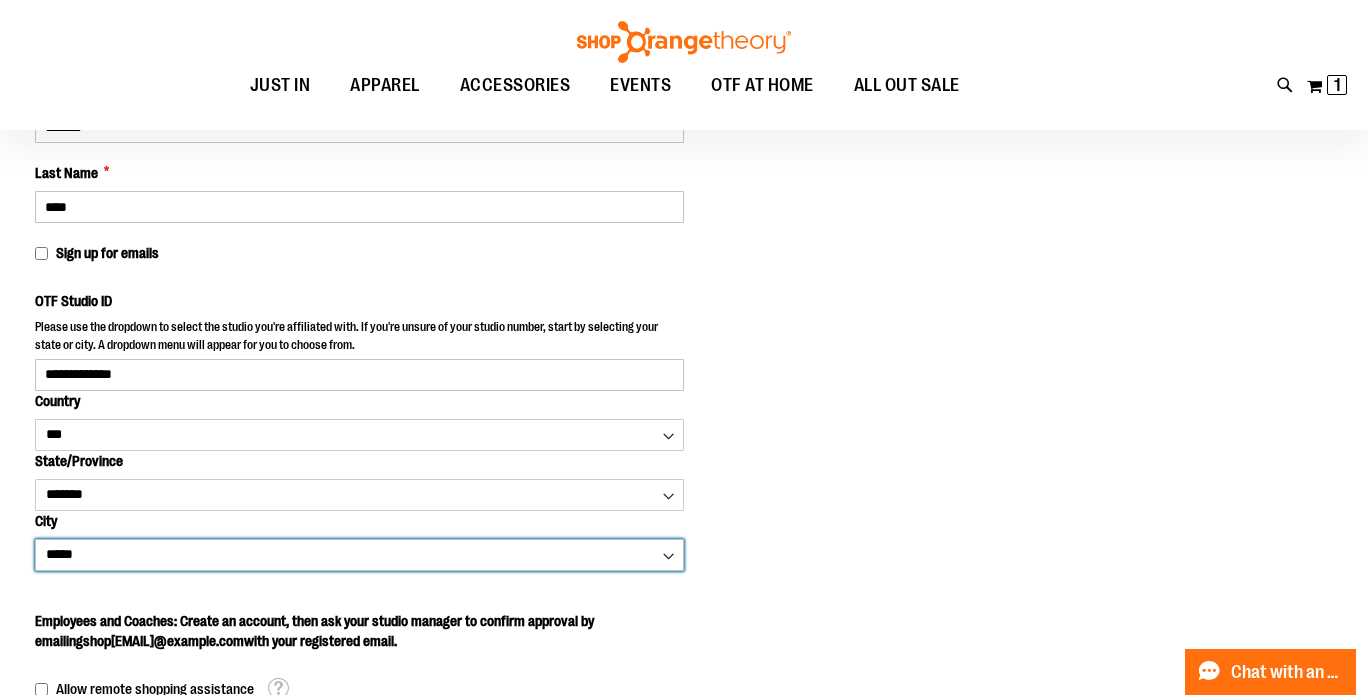 click on "**********" at bounding box center [359, 555] 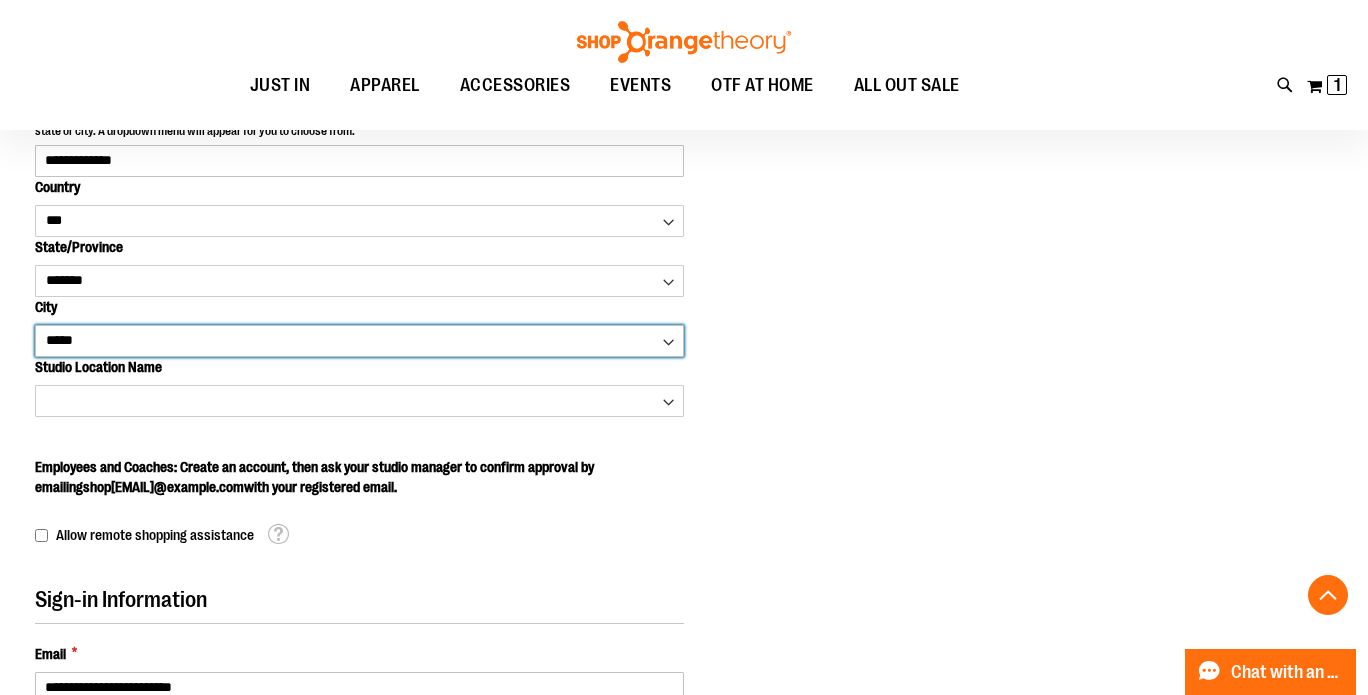 scroll, scrollTop: 508, scrollLeft: 0, axis: vertical 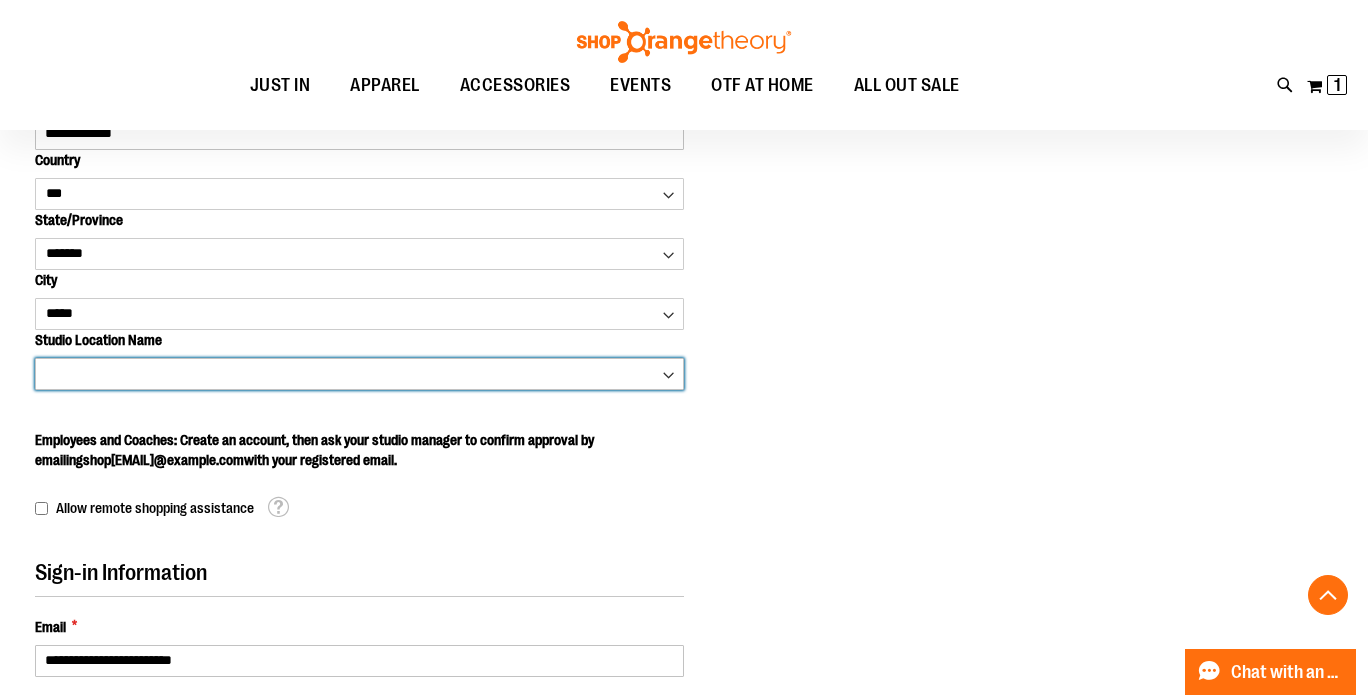 click on "**********" at bounding box center (359, 374) 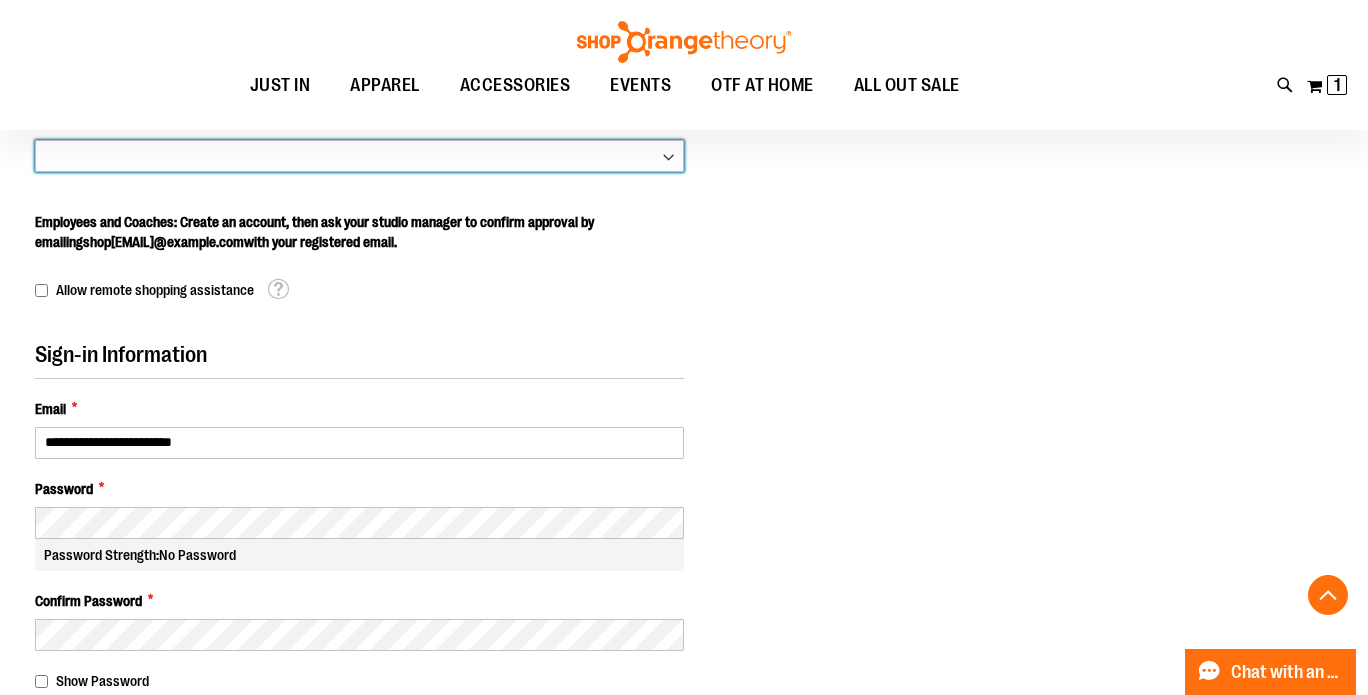 scroll, scrollTop: 727, scrollLeft: 0, axis: vertical 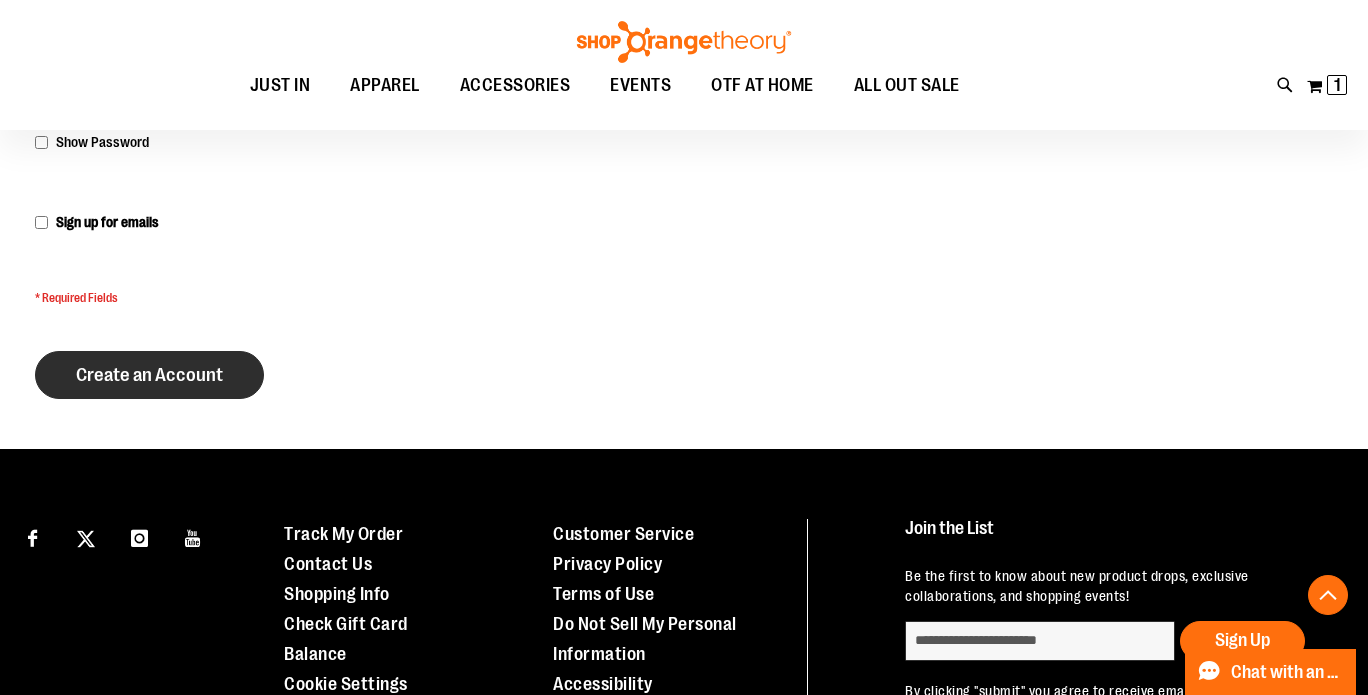 click on "Create an Account" at bounding box center [149, 375] 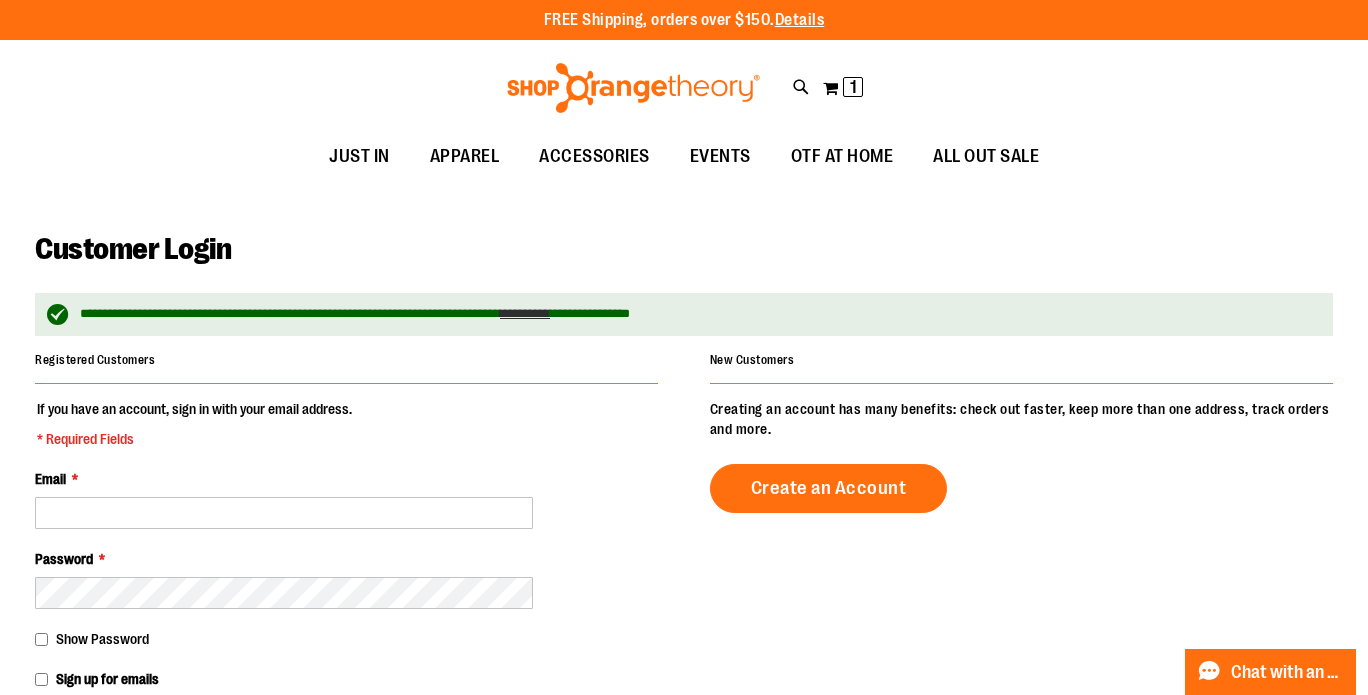 scroll, scrollTop: 1, scrollLeft: 0, axis: vertical 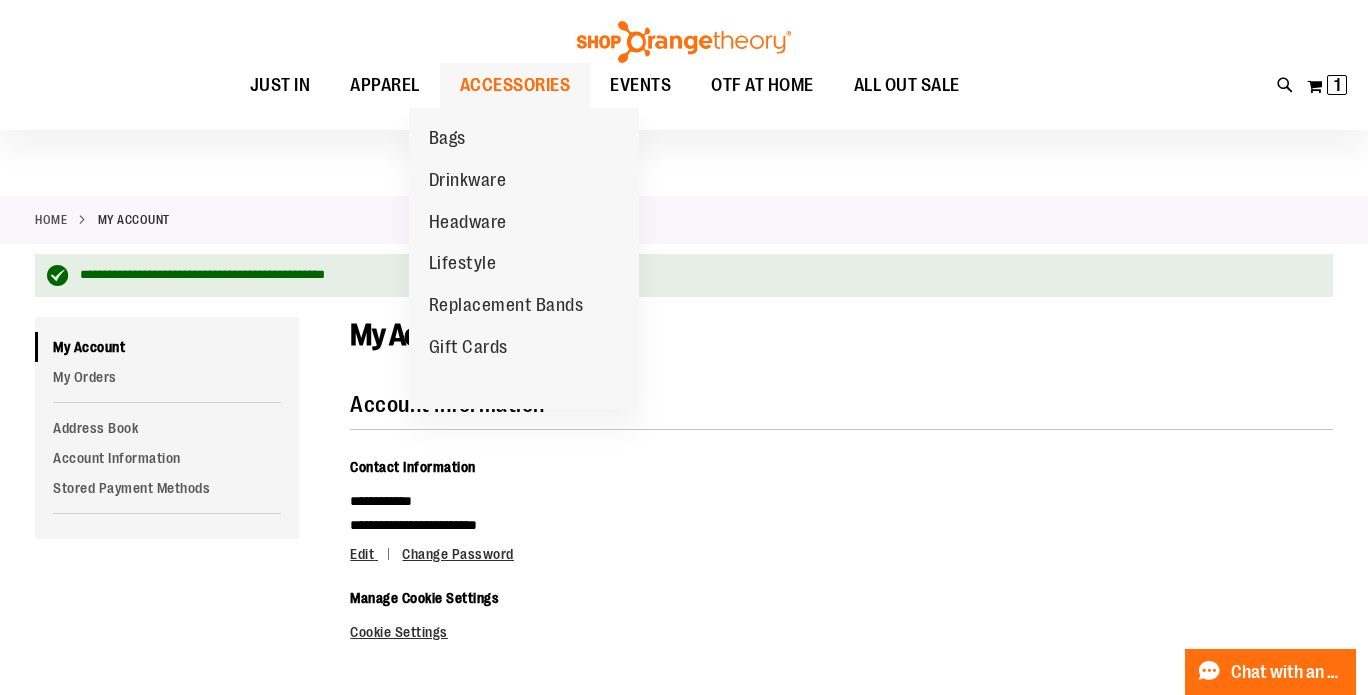 click on "ACCESSORIES" at bounding box center [515, 85] 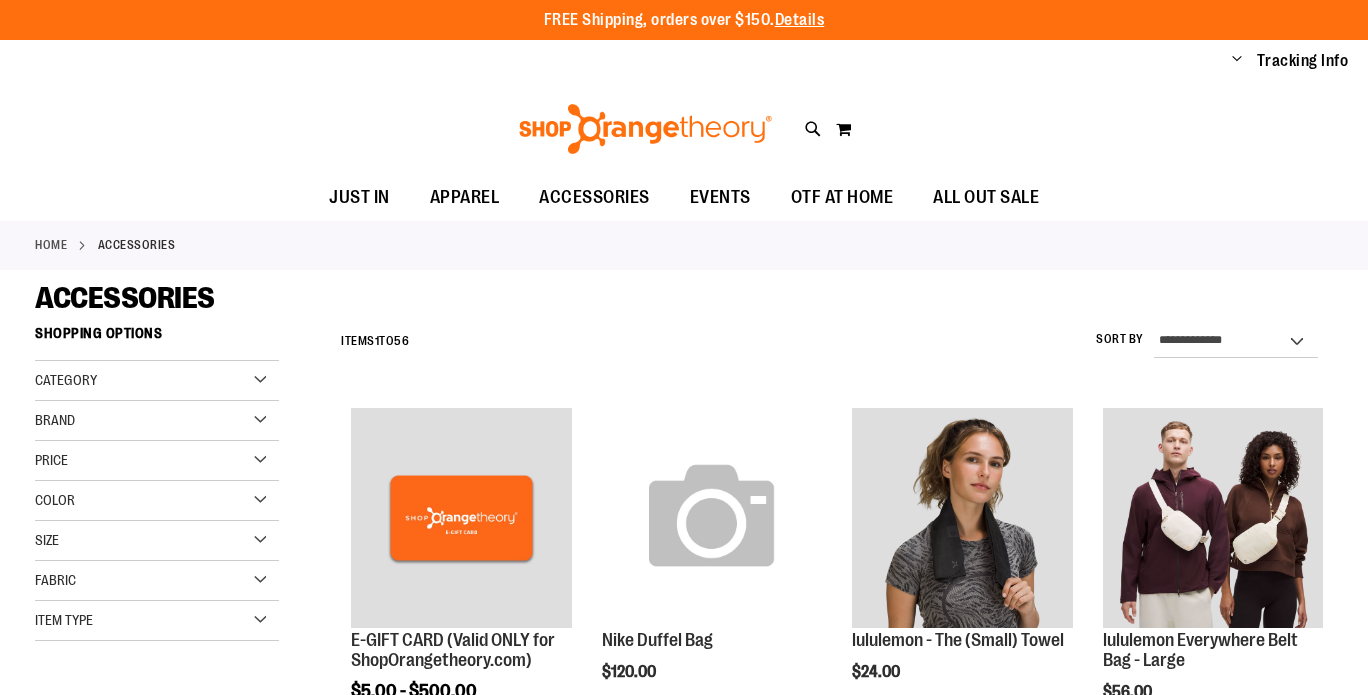 scroll, scrollTop: 0, scrollLeft: 0, axis: both 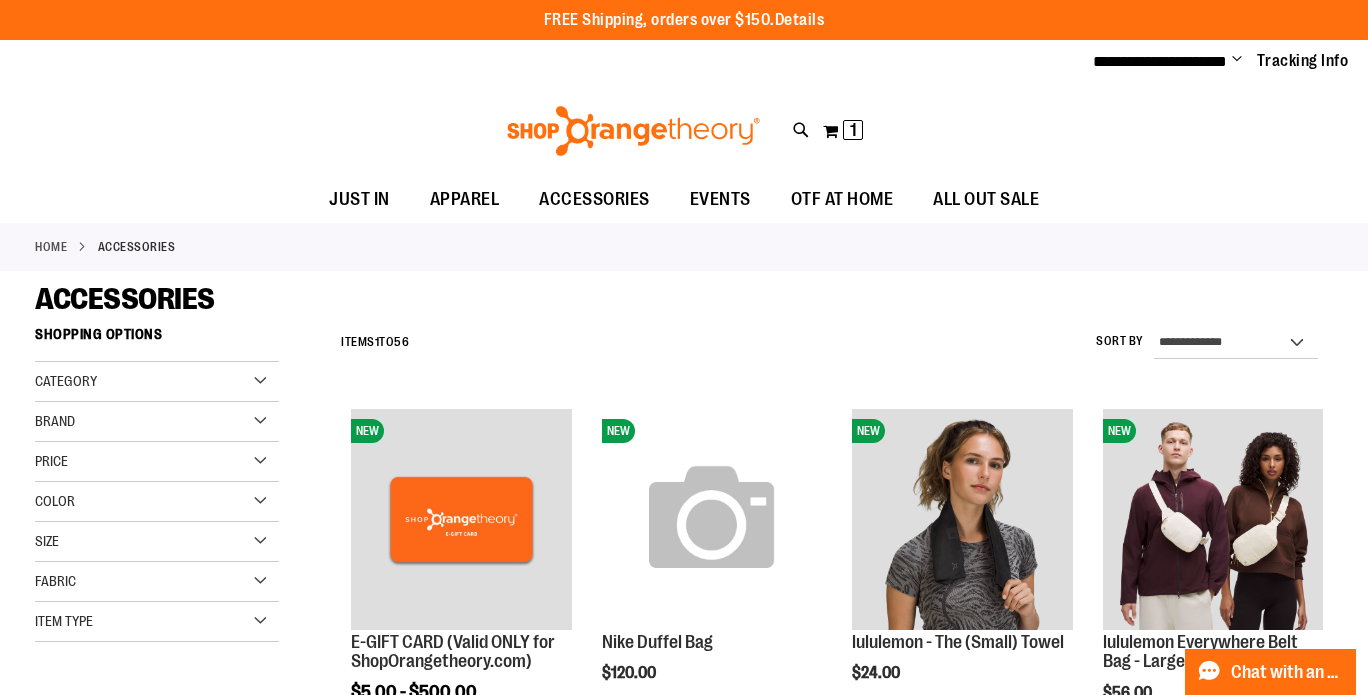click on "Details" at bounding box center (800, 20) 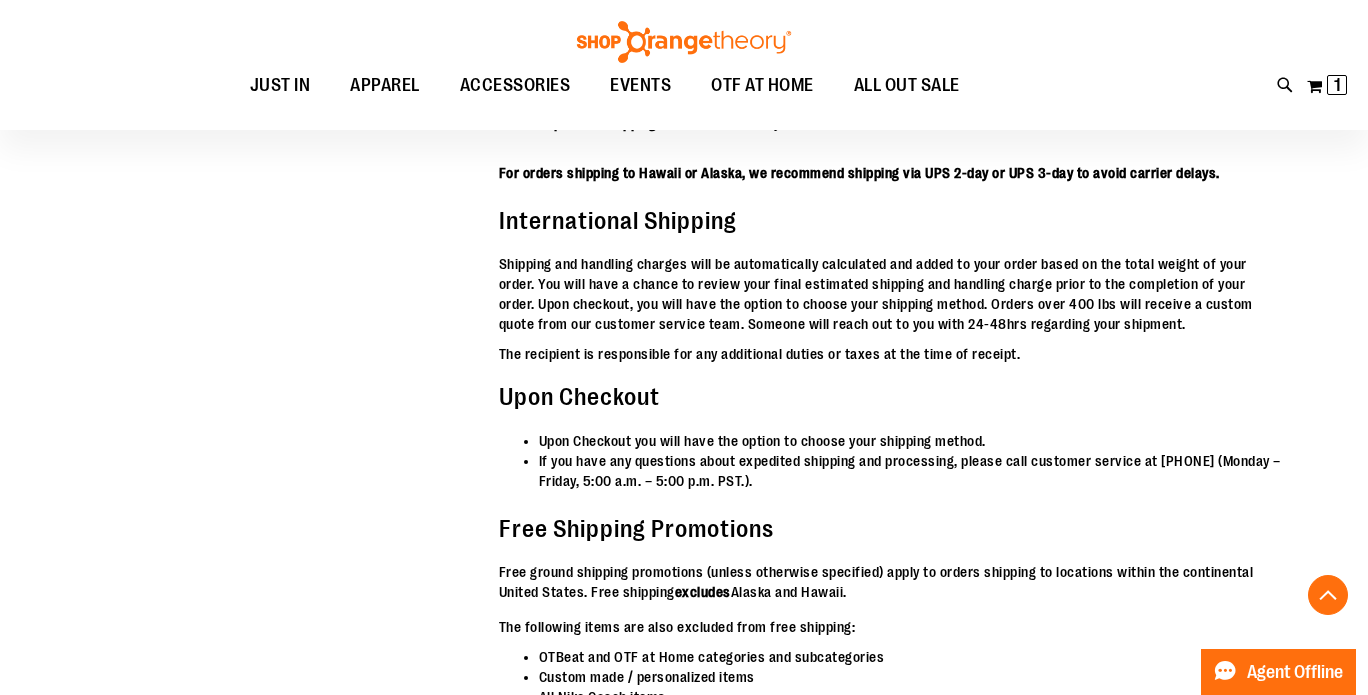scroll, scrollTop: 6036, scrollLeft: 0, axis: vertical 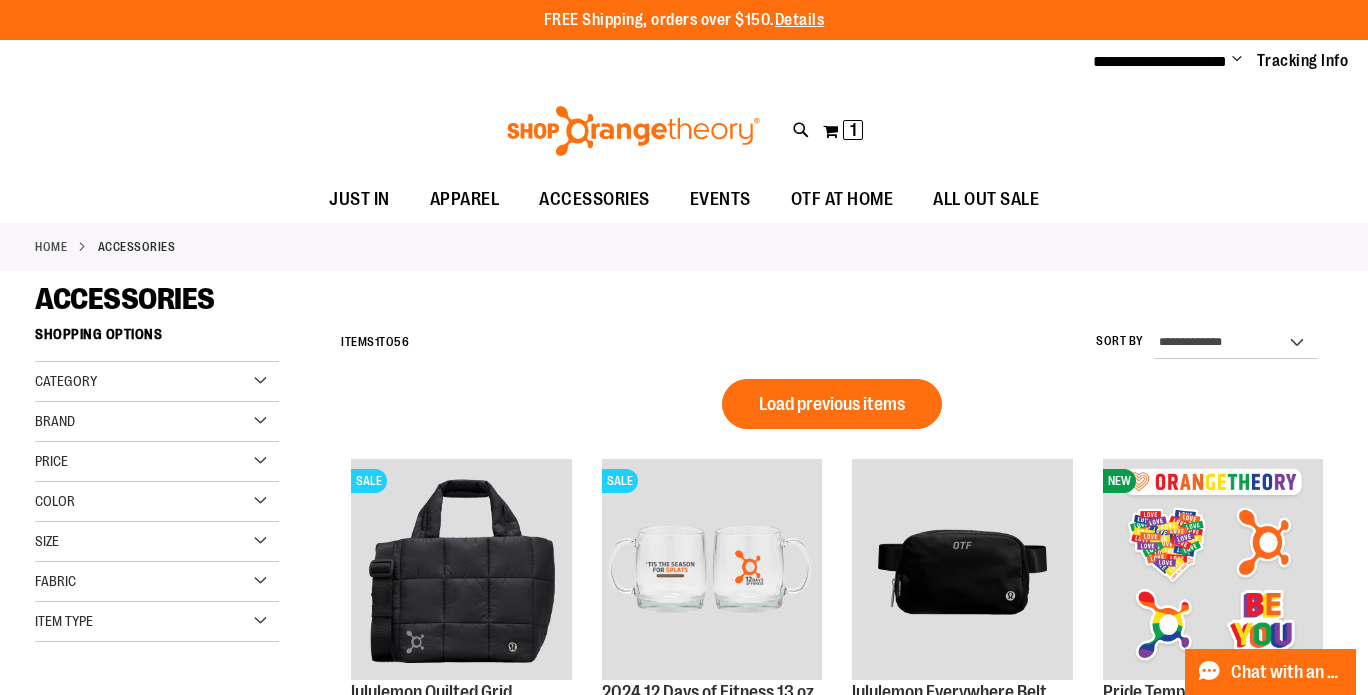 click on "Item Type" at bounding box center (157, 622) 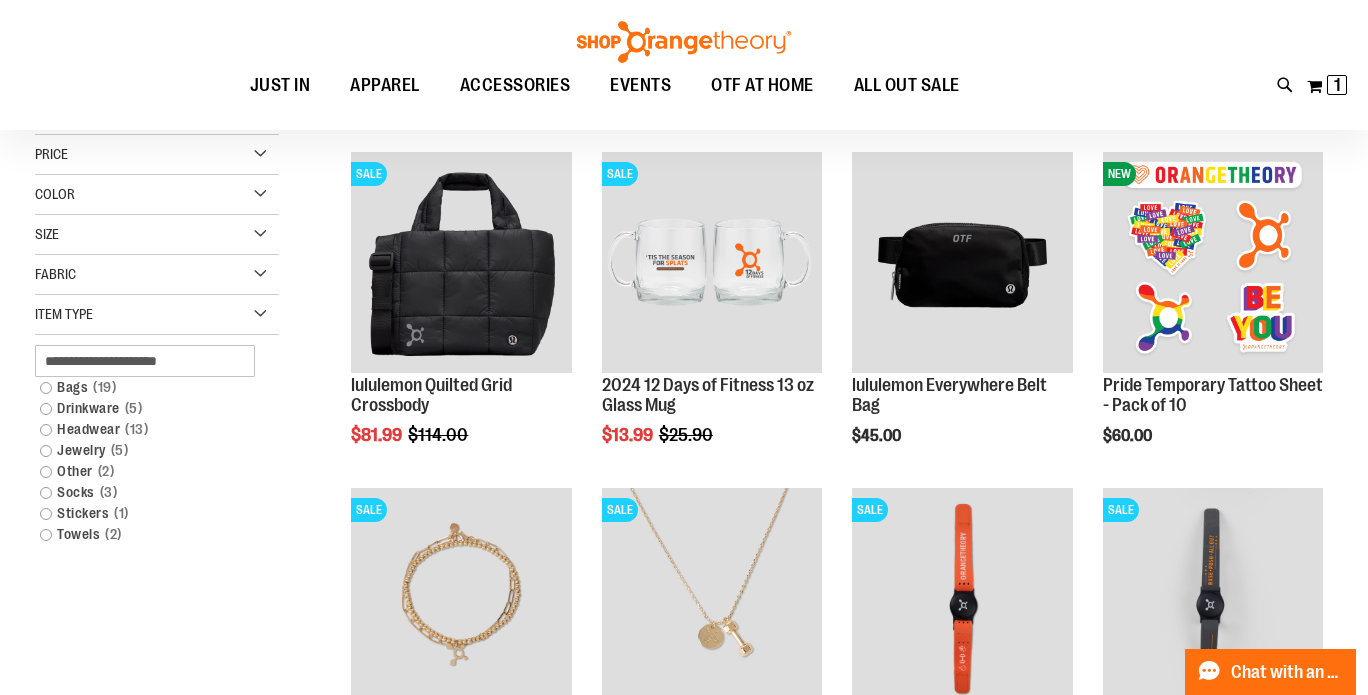 scroll, scrollTop: 308, scrollLeft: 0, axis: vertical 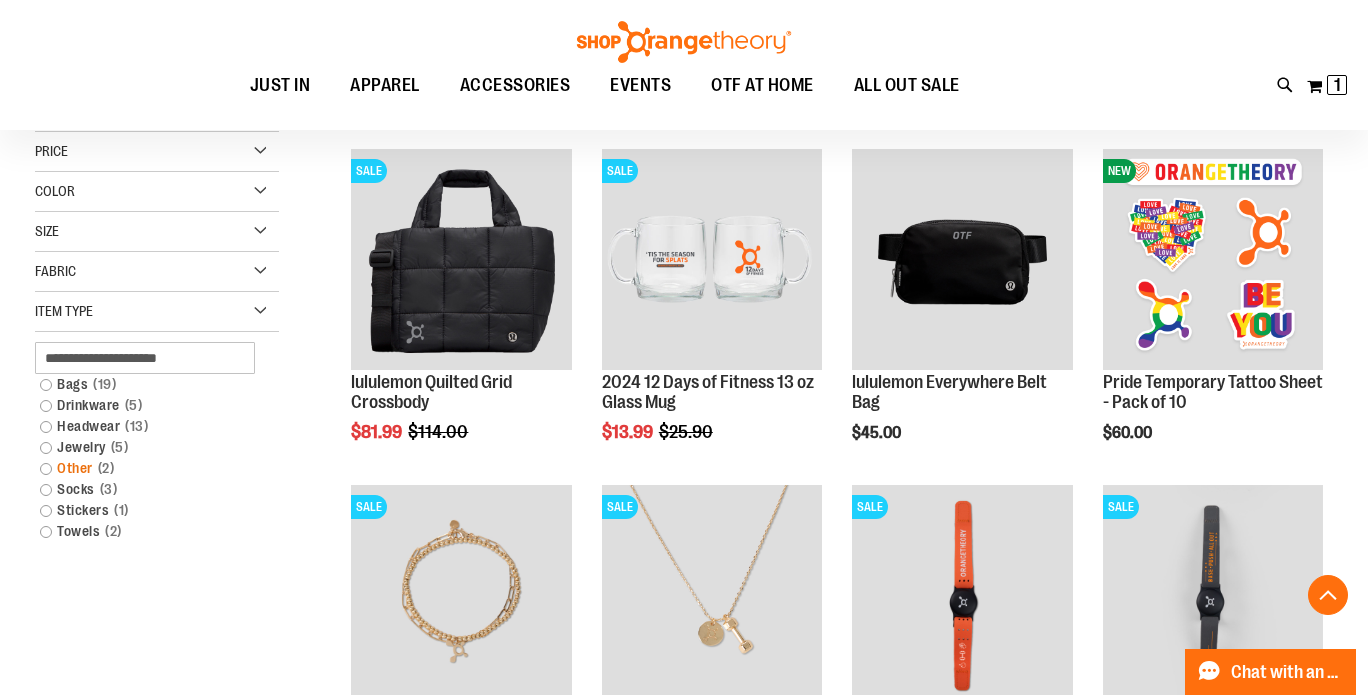 click on "2
items" at bounding box center [106, 468] 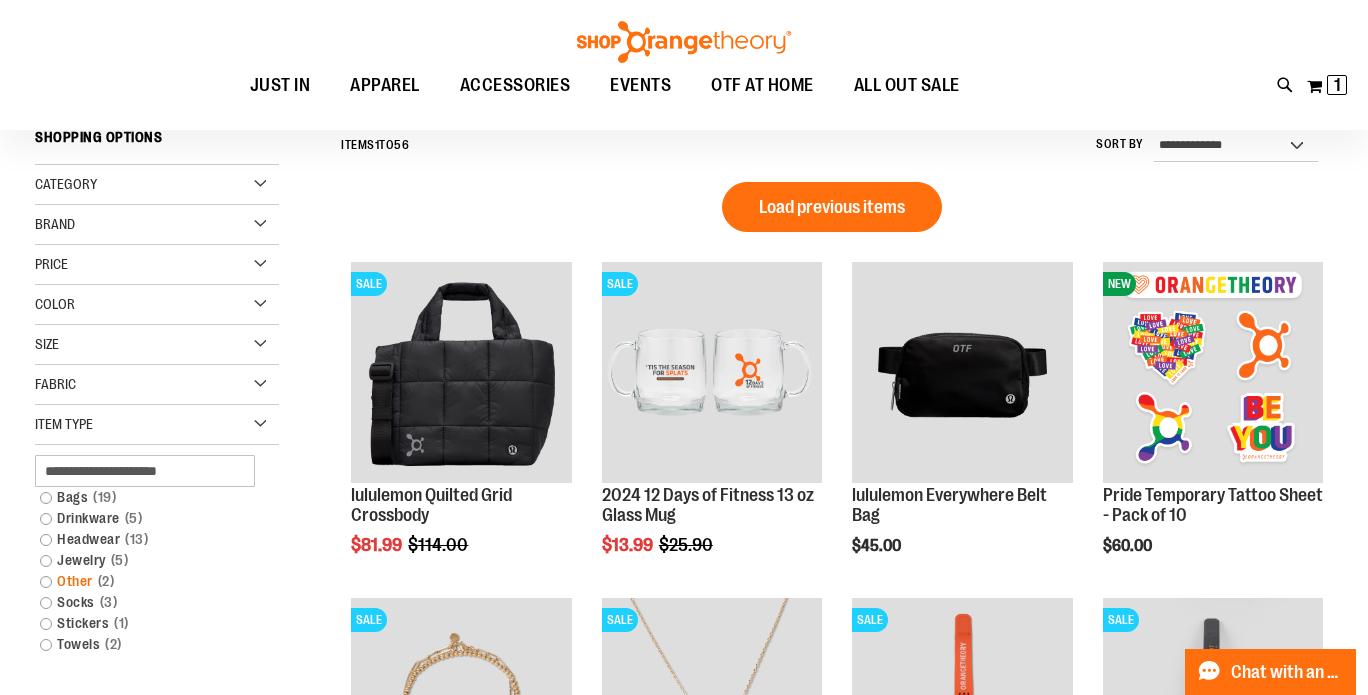 scroll, scrollTop: 186, scrollLeft: 0, axis: vertical 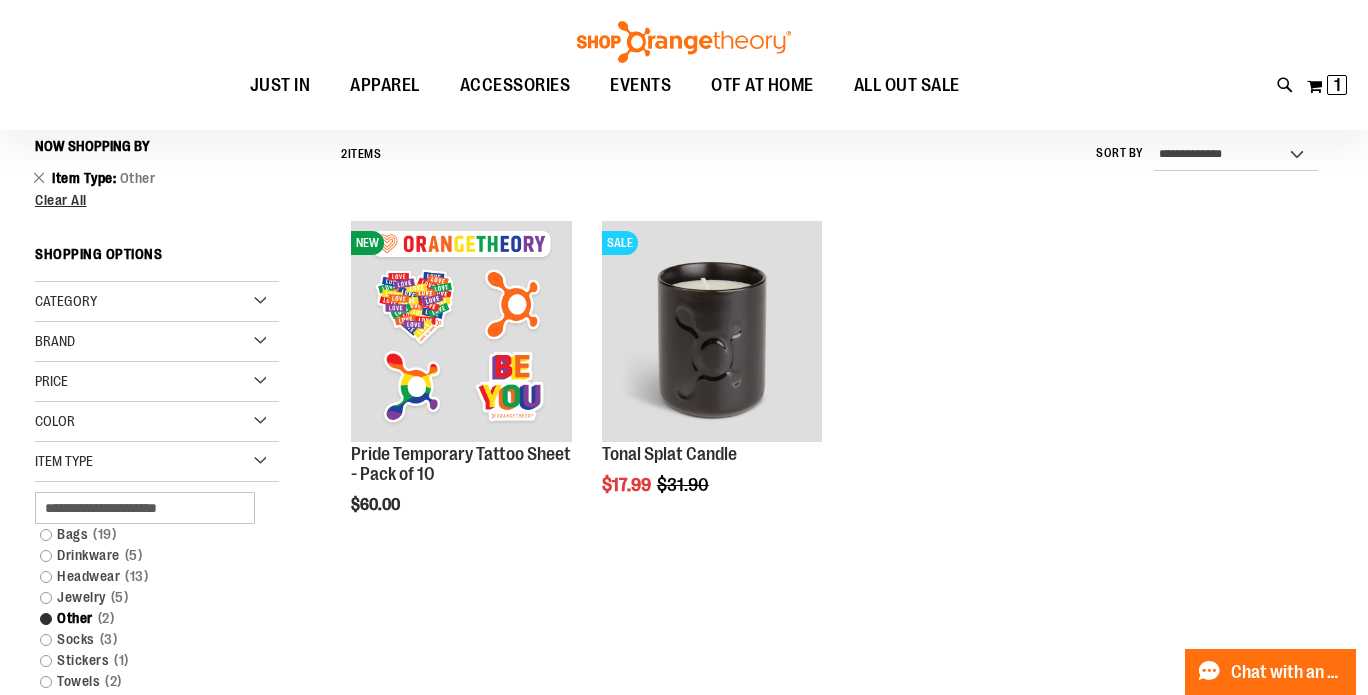 click on "Category" at bounding box center (157, 302) 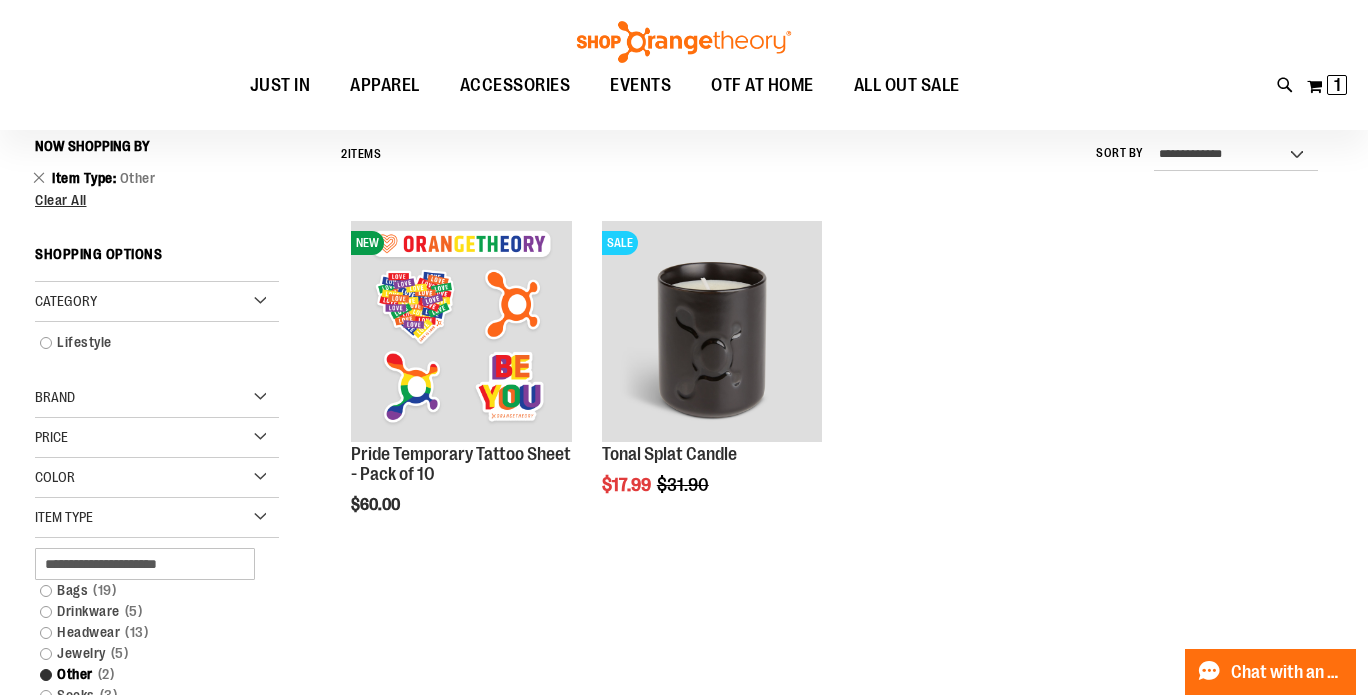 click on "Price" at bounding box center (157, 438) 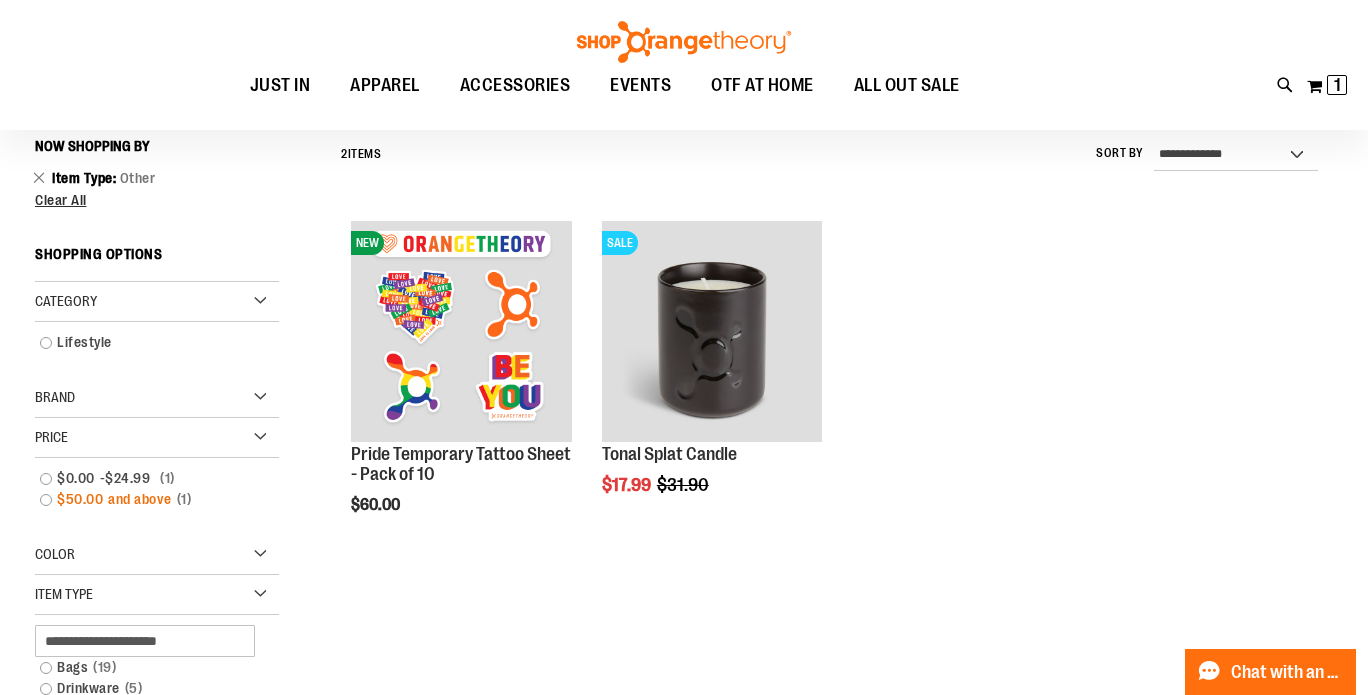 click on "1
item" at bounding box center (184, 499) 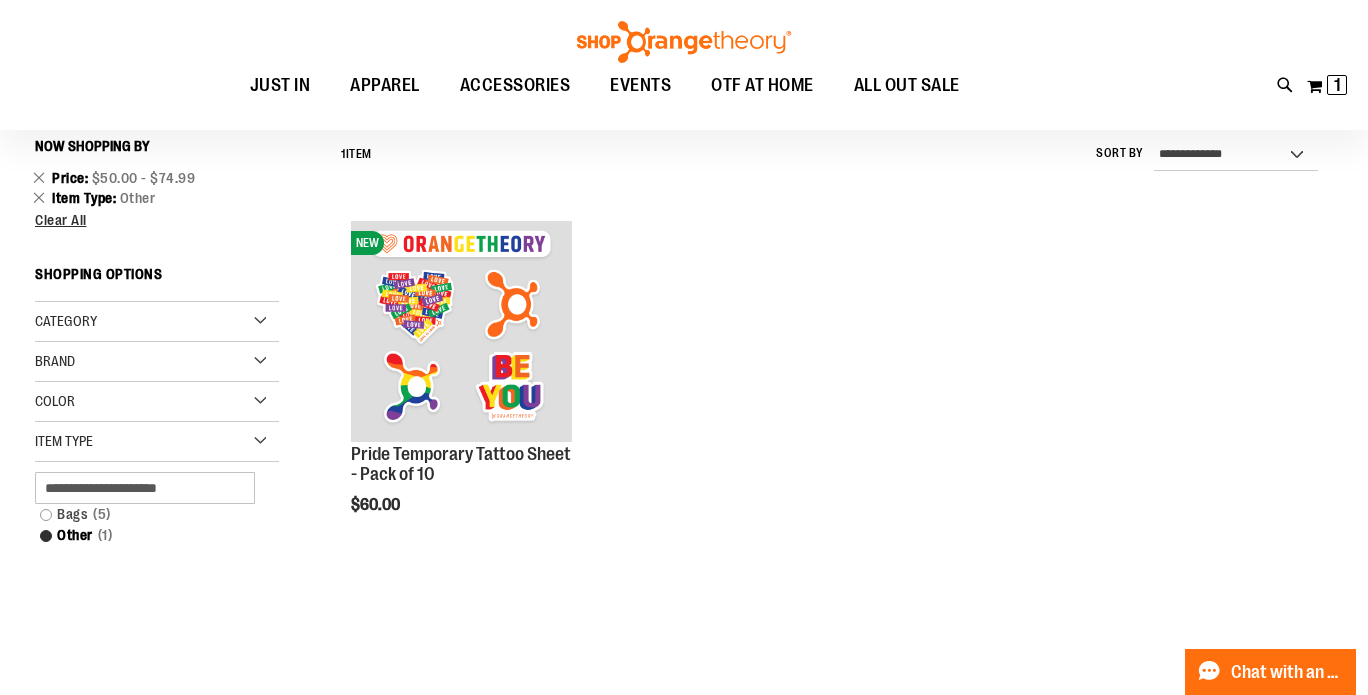 click at bounding box center [684, 42] 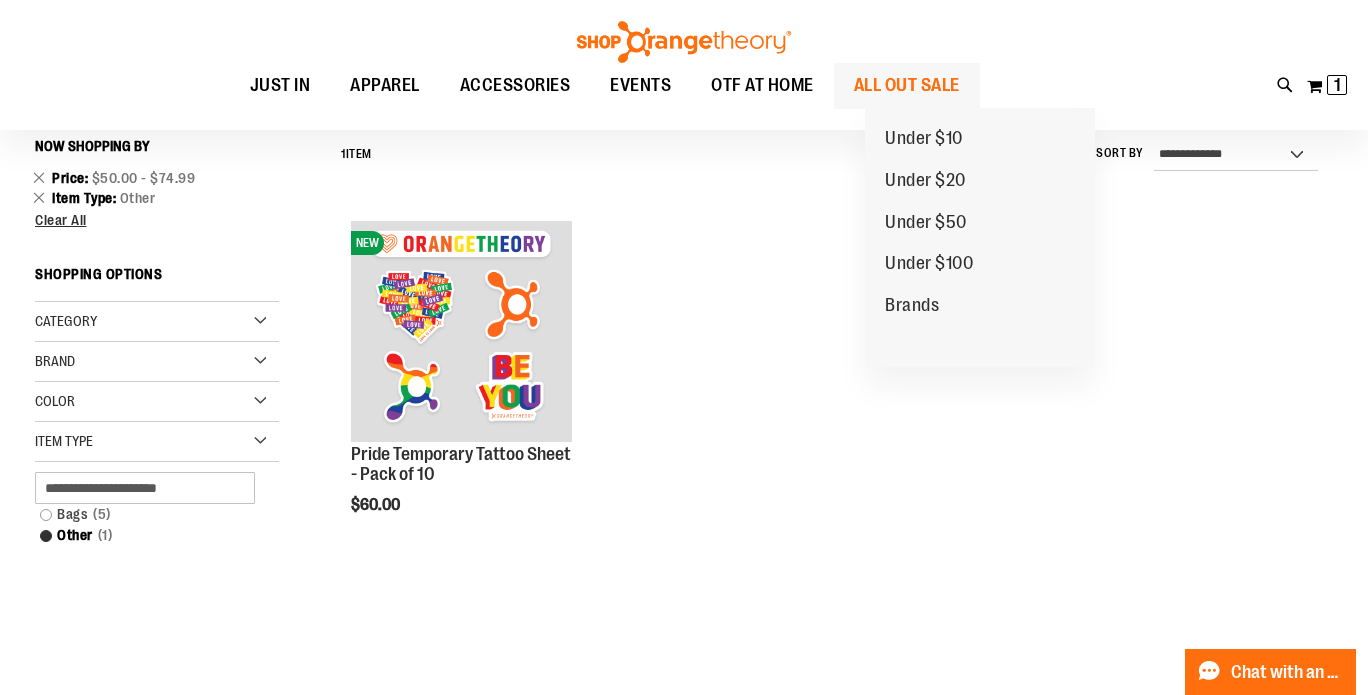click on "ALL OUT SALE" at bounding box center [907, 85] 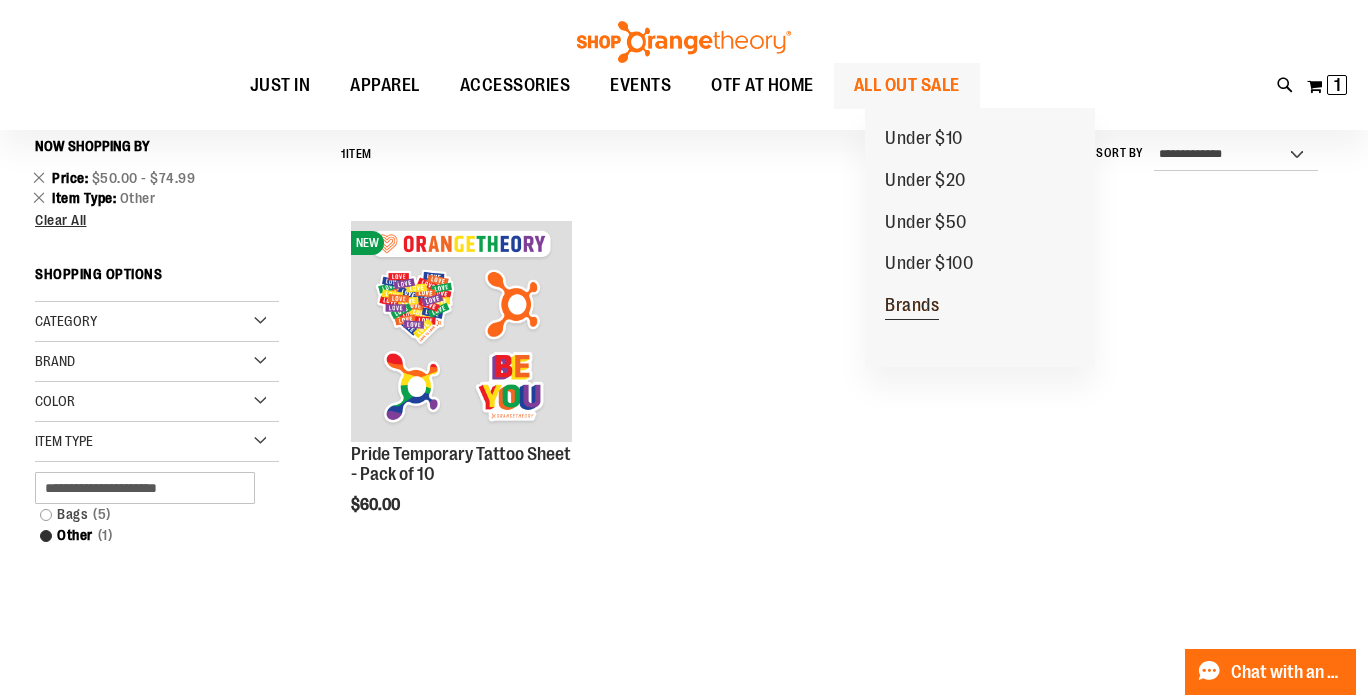 click on "Brands" at bounding box center (912, 307) 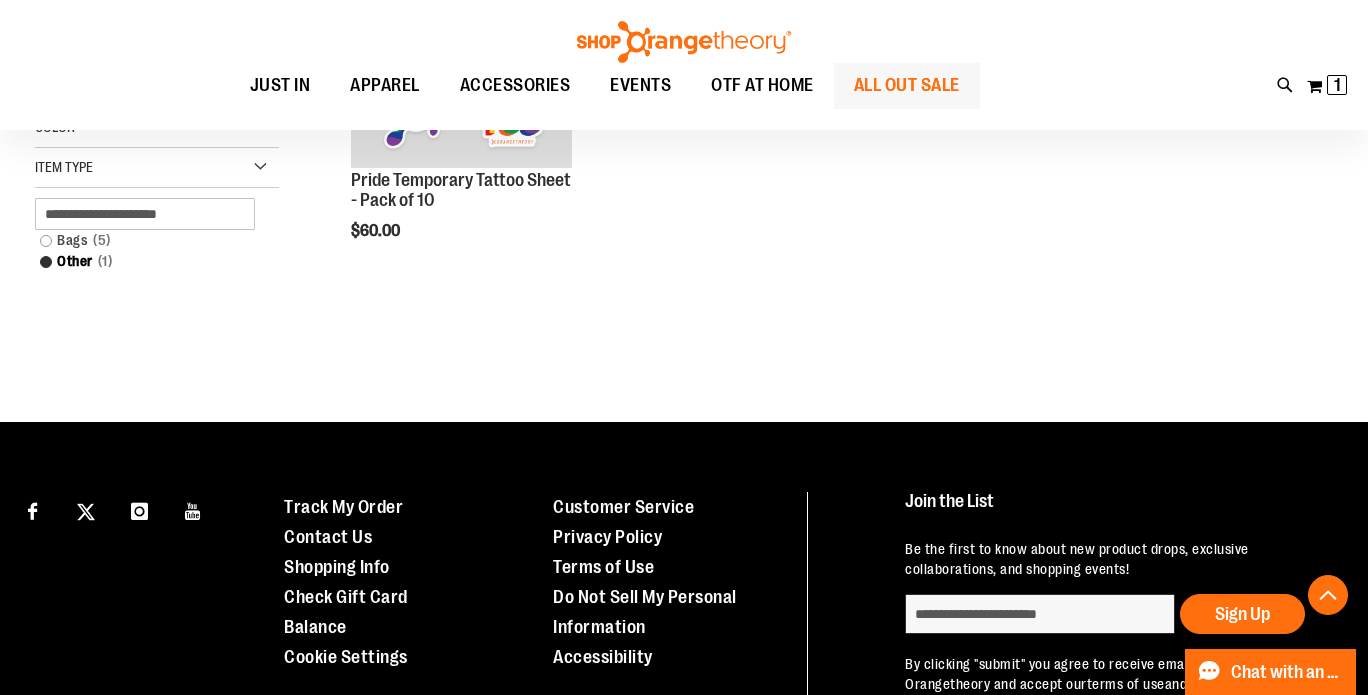 scroll, scrollTop: 600, scrollLeft: 0, axis: vertical 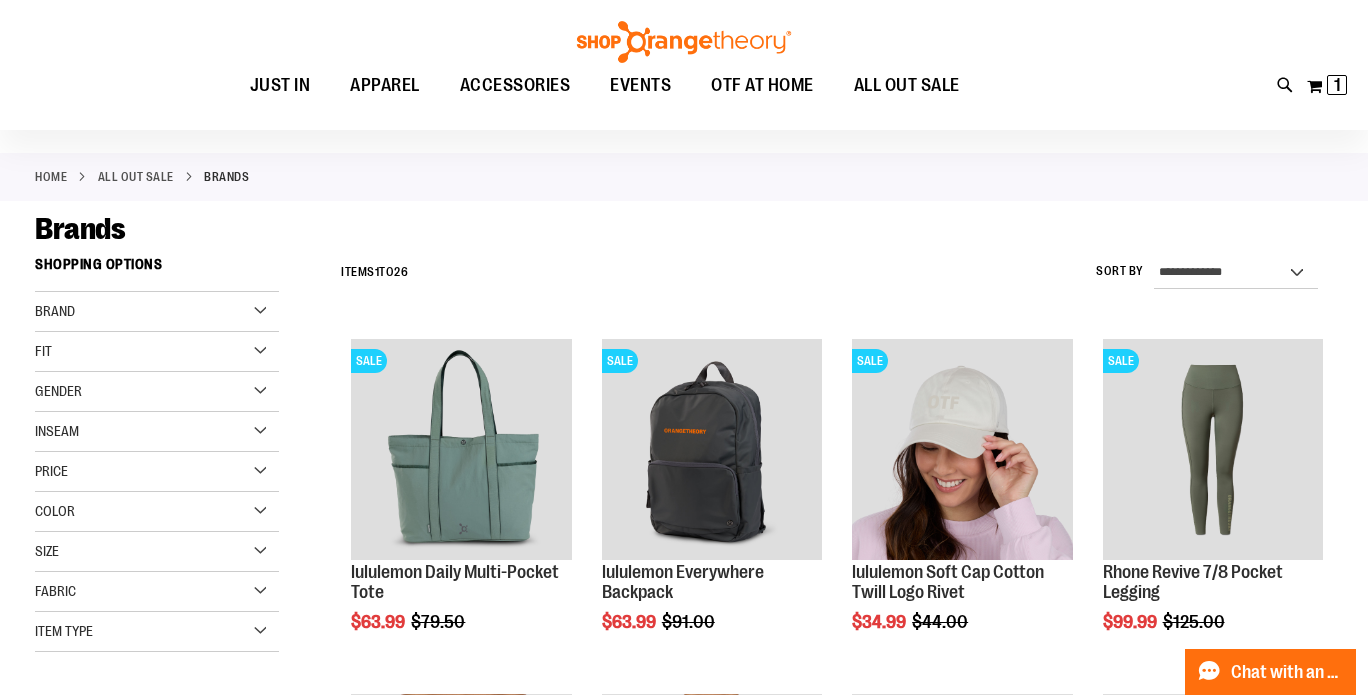 click on "Fit" at bounding box center (157, 352) 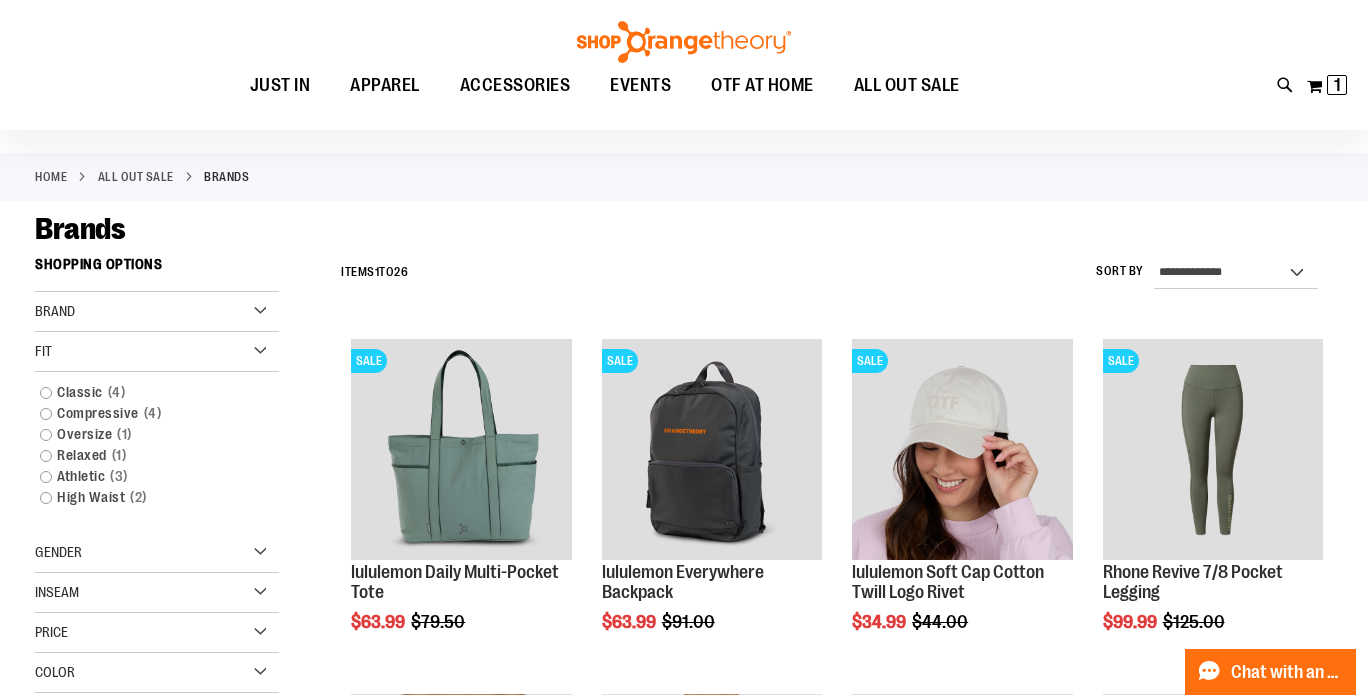 click on "Fit" at bounding box center (157, 352) 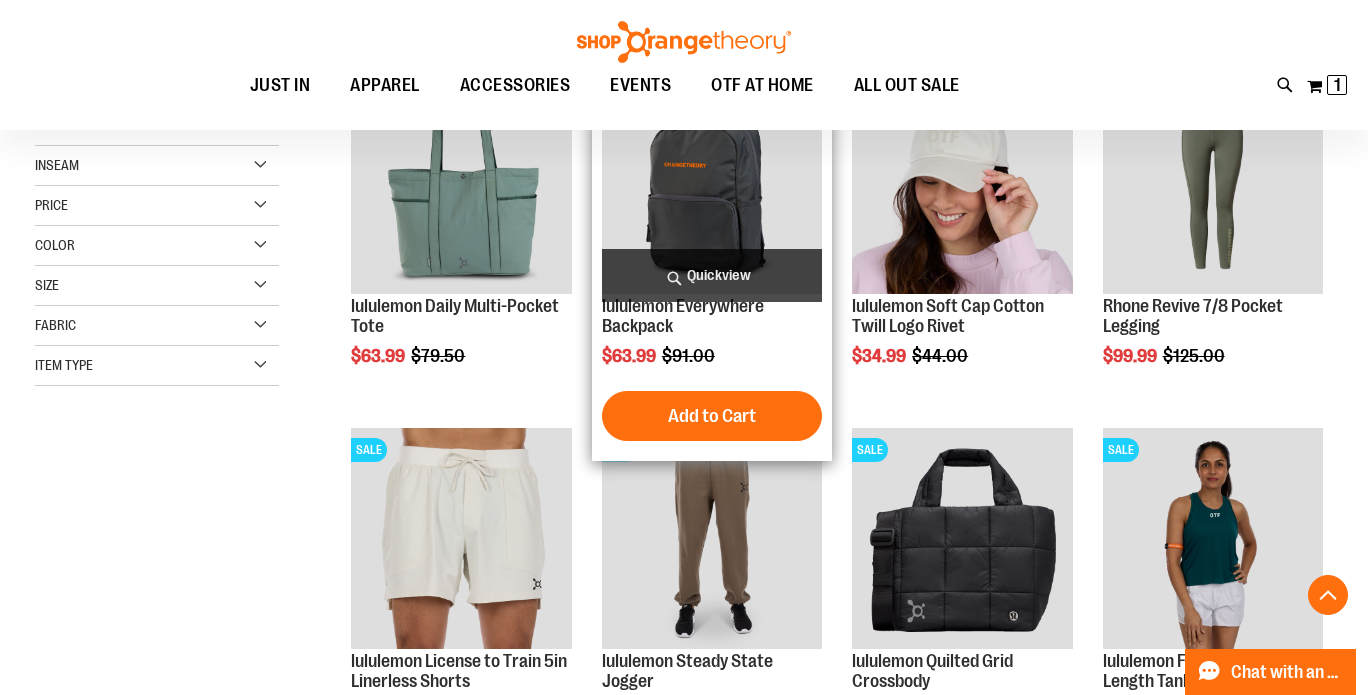 scroll, scrollTop: 0, scrollLeft: 0, axis: both 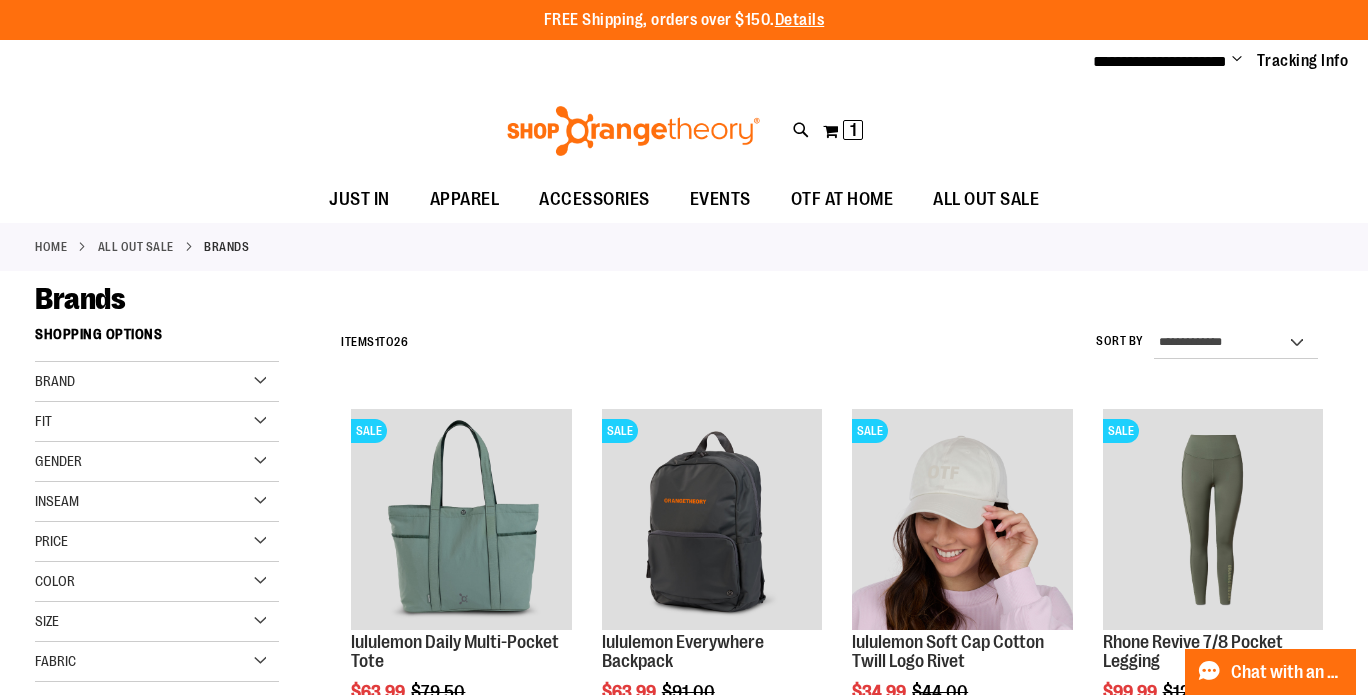 click at bounding box center (633, 131) 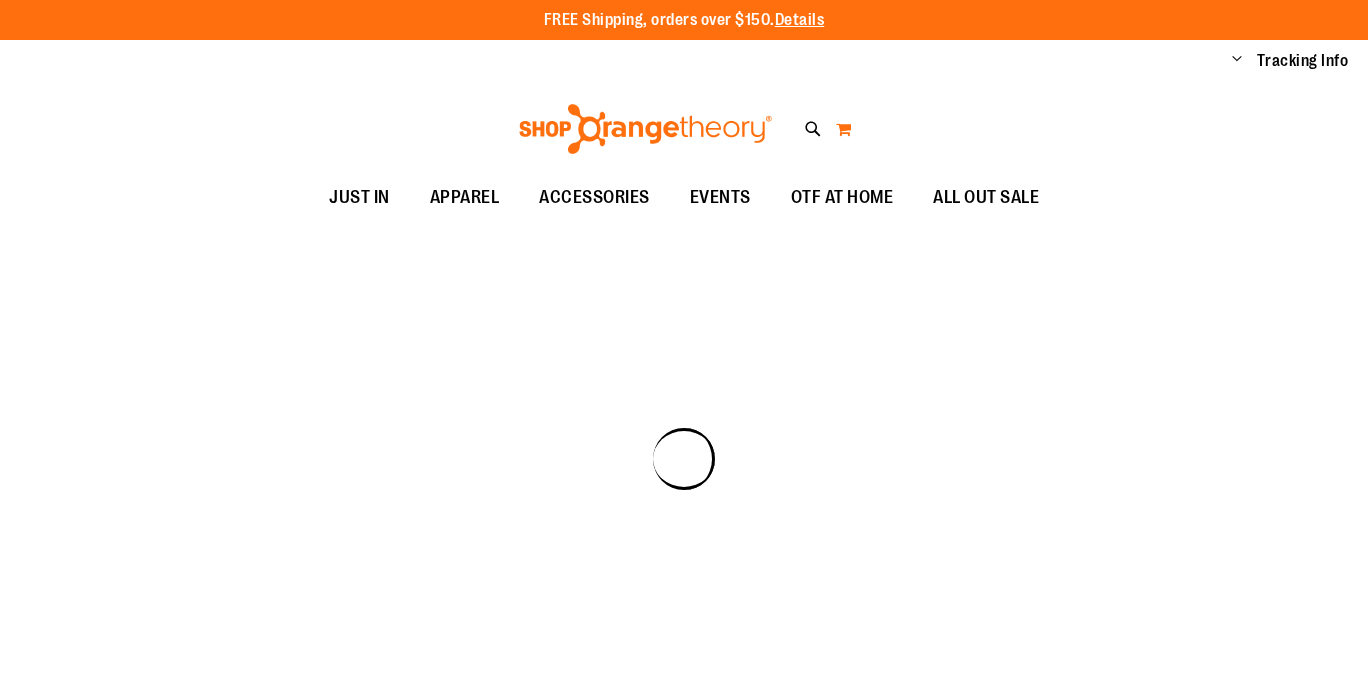 scroll, scrollTop: 0, scrollLeft: 0, axis: both 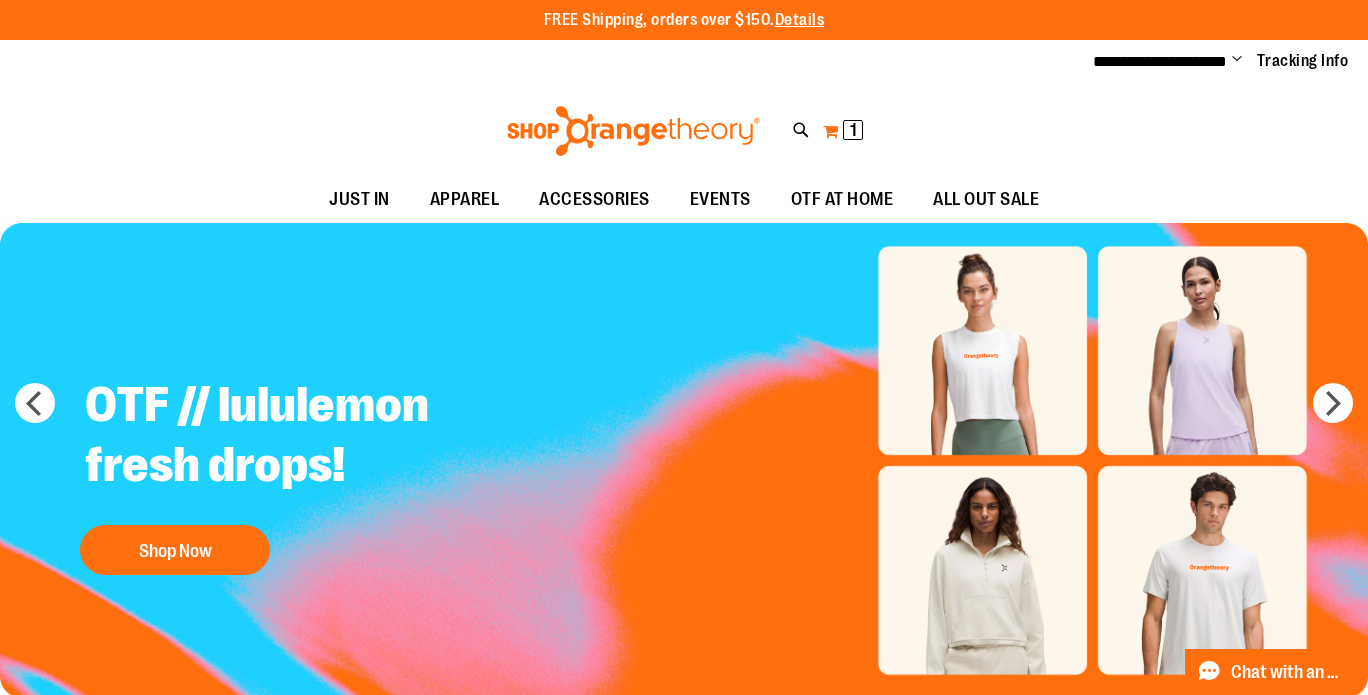 click on "1" at bounding box center [853, 130] 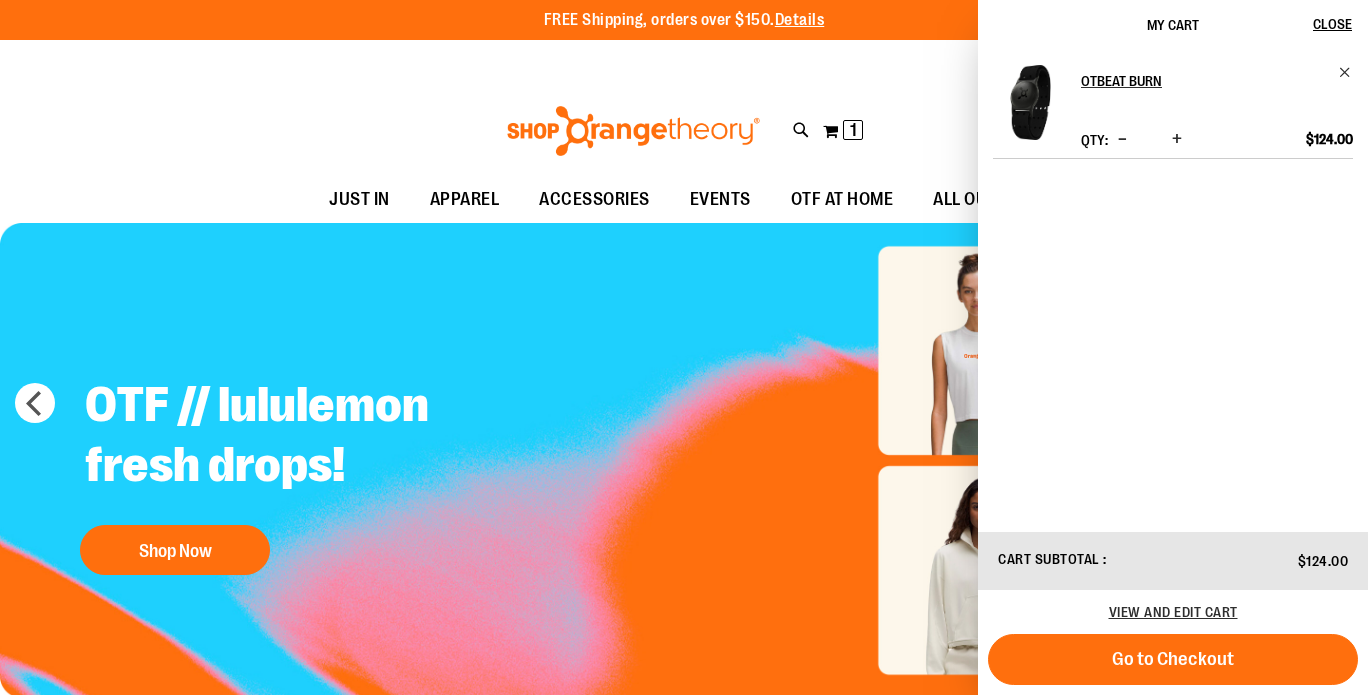 drag, startPoint x: 1157, startPoint y: 653, endPoint x: 641, endPoint y: 621, distance: 516.9913 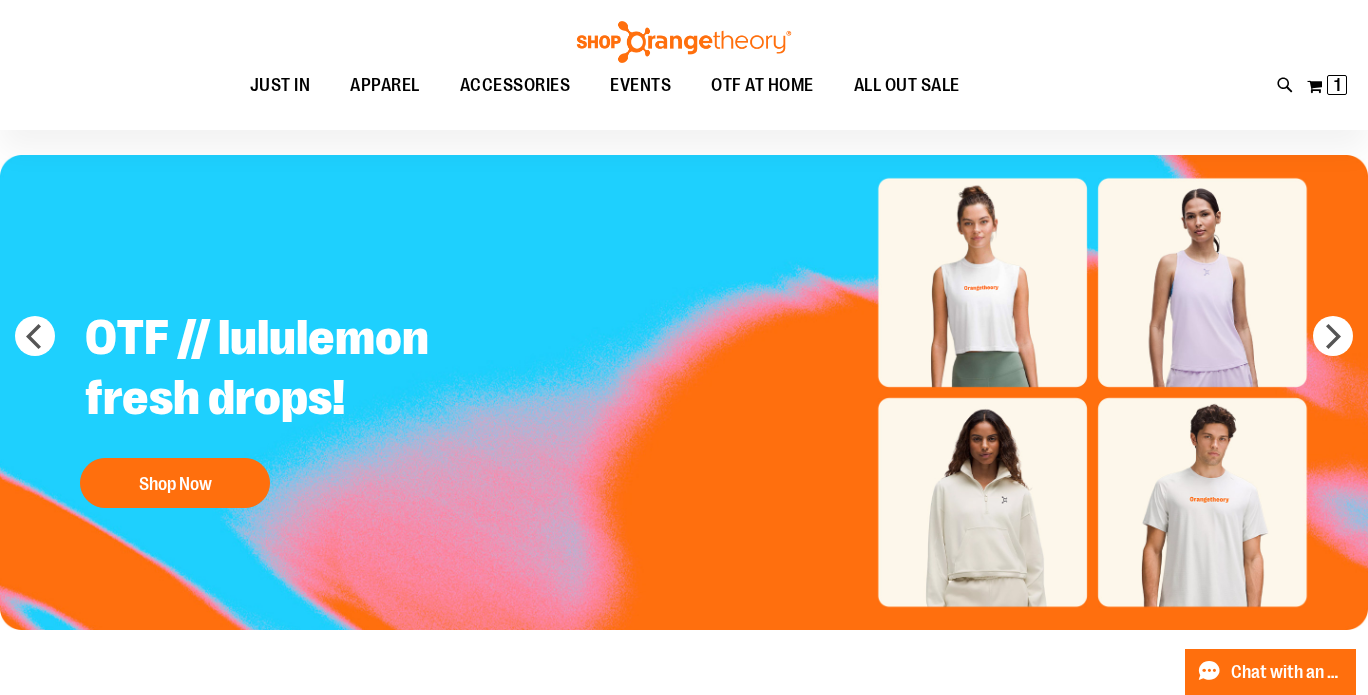 scroll, scrollTop: 323, scrollLeft: 0, axis: vertical 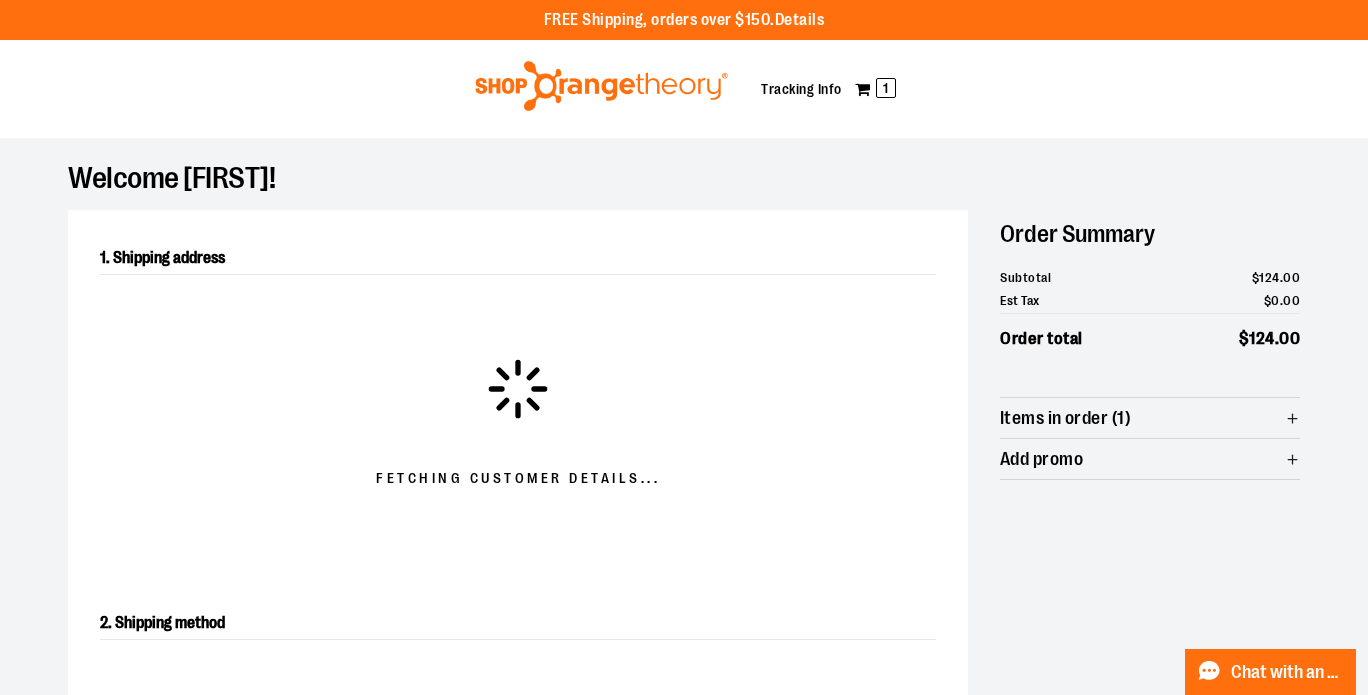 select on "**" 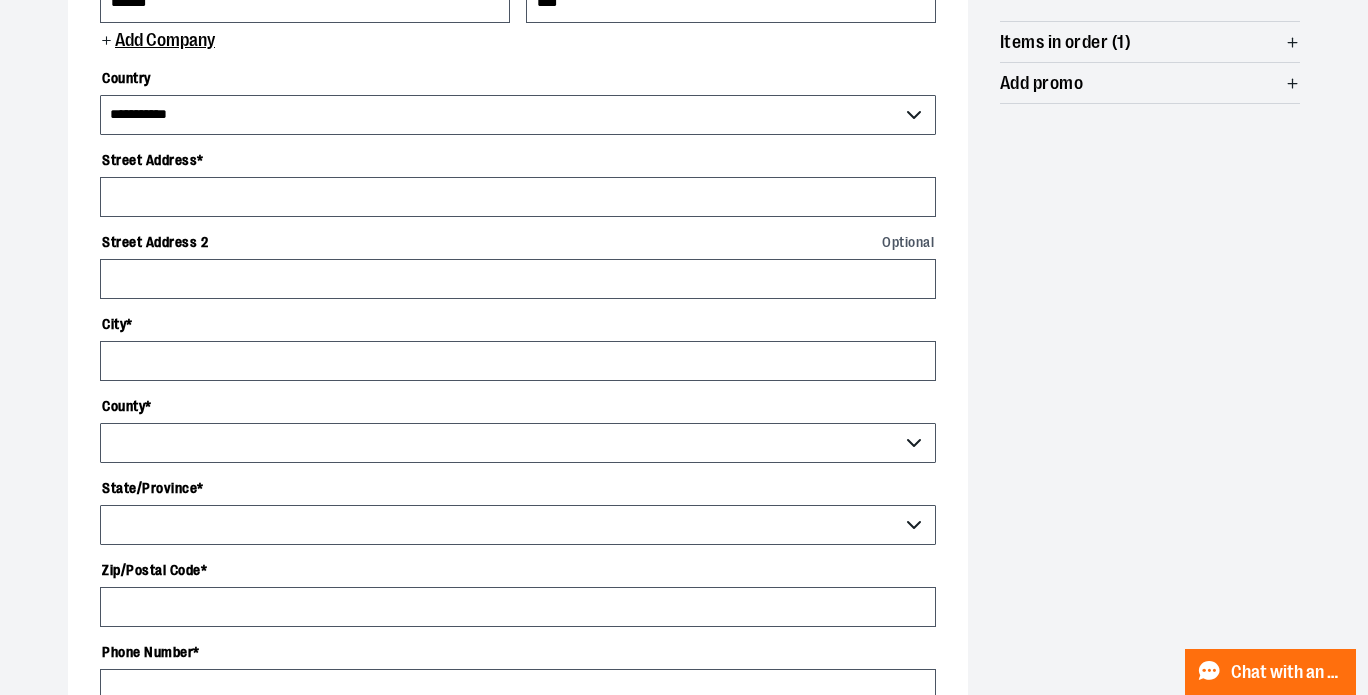 scroll, scrollTop: 0, scrollLeft: 0, axis: both 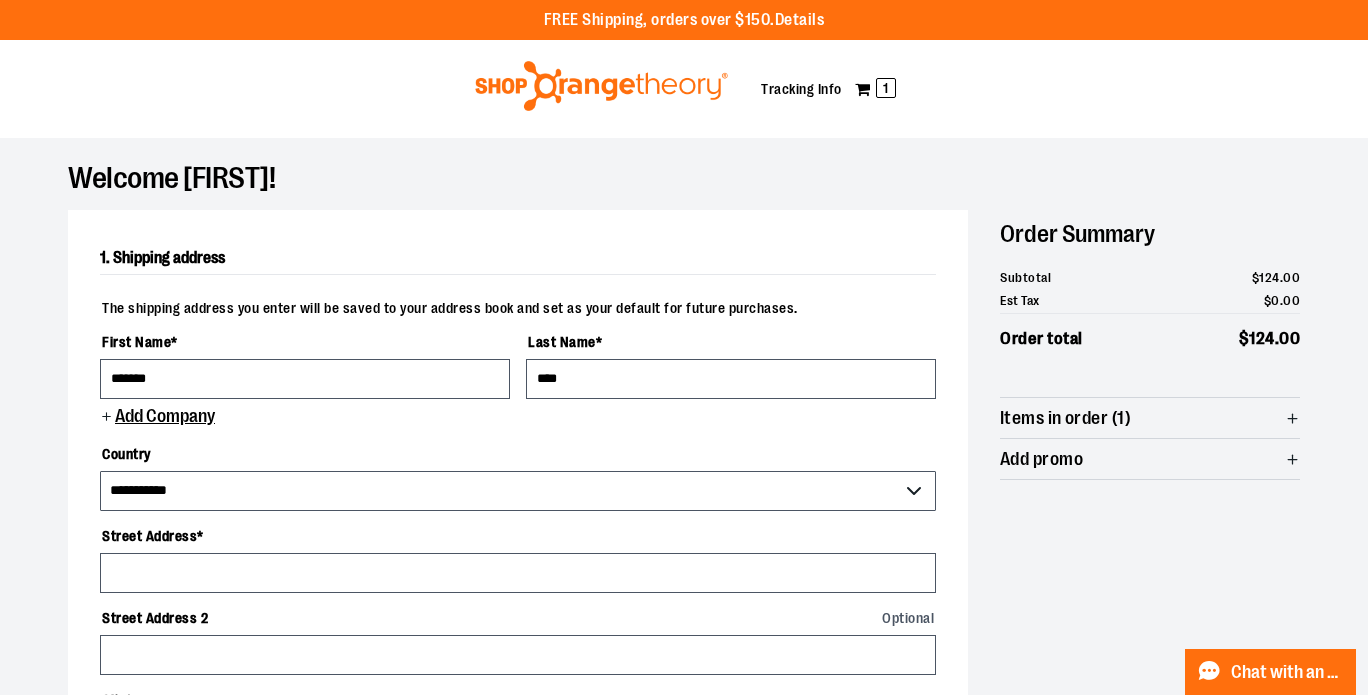 click on "Add promo" at bounding box center [1041, 459] 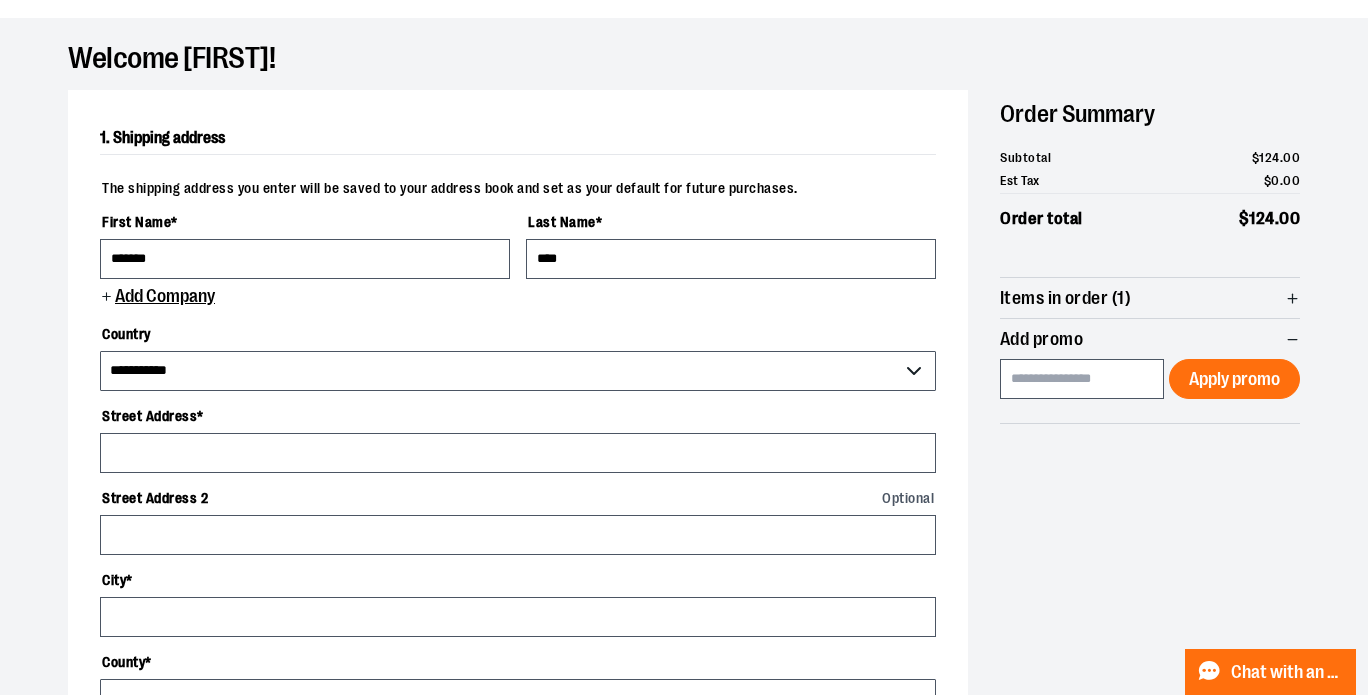 scroll, scrollTop: 119, scrollLeft: 0, axis: vertical 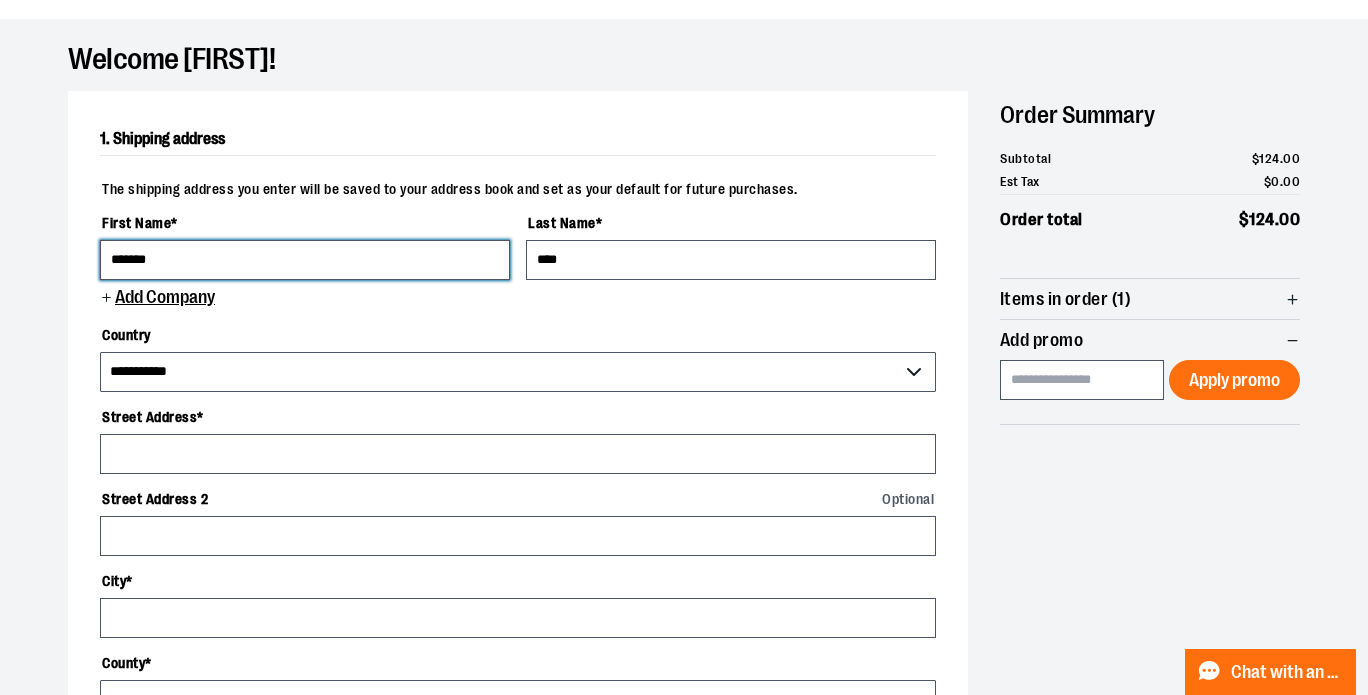 drag, startPoint x: 298, startPoint y: 260, endPoint x: 96, endPoint y: 243, distance: 202.71408 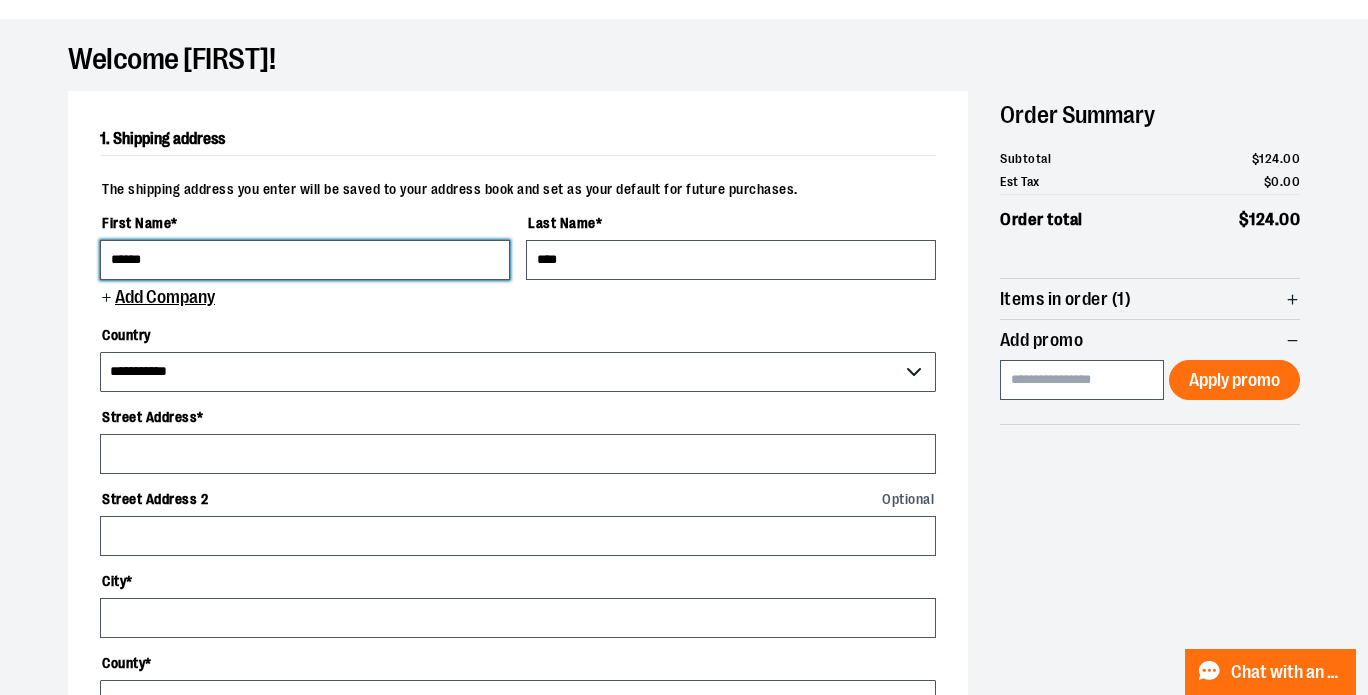 type on "******" 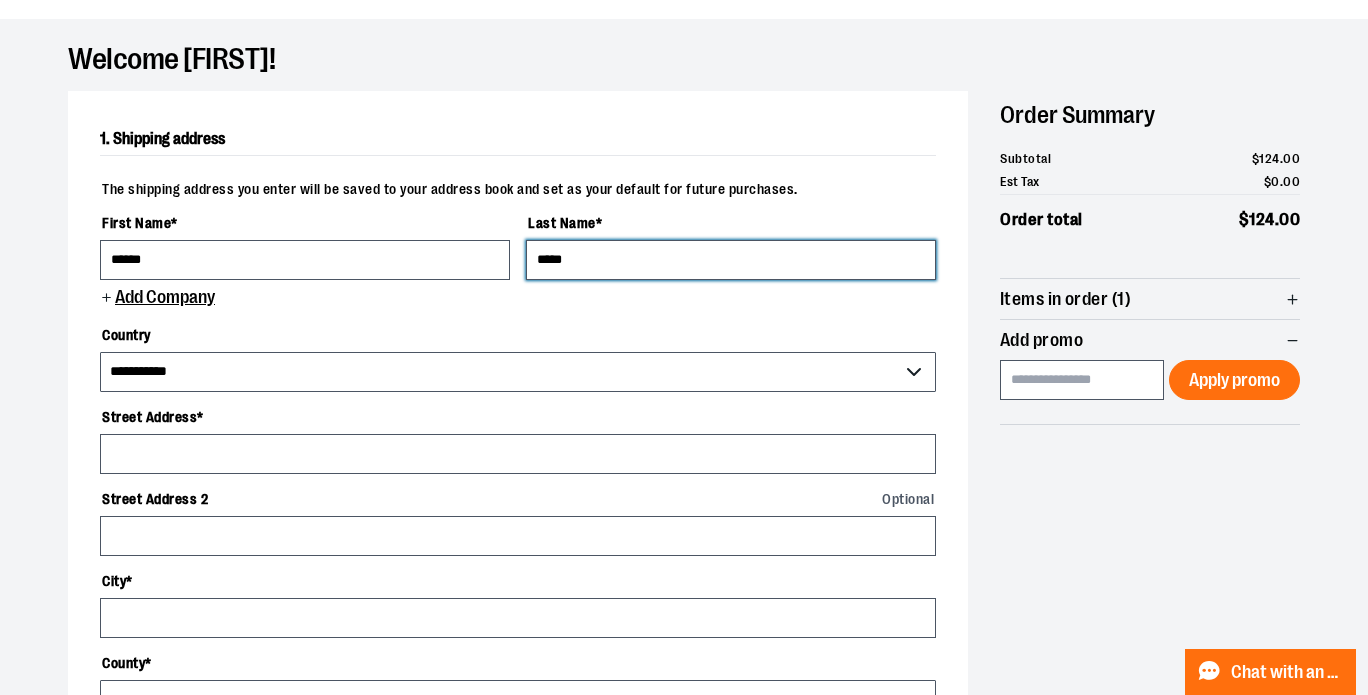 type on "*****" 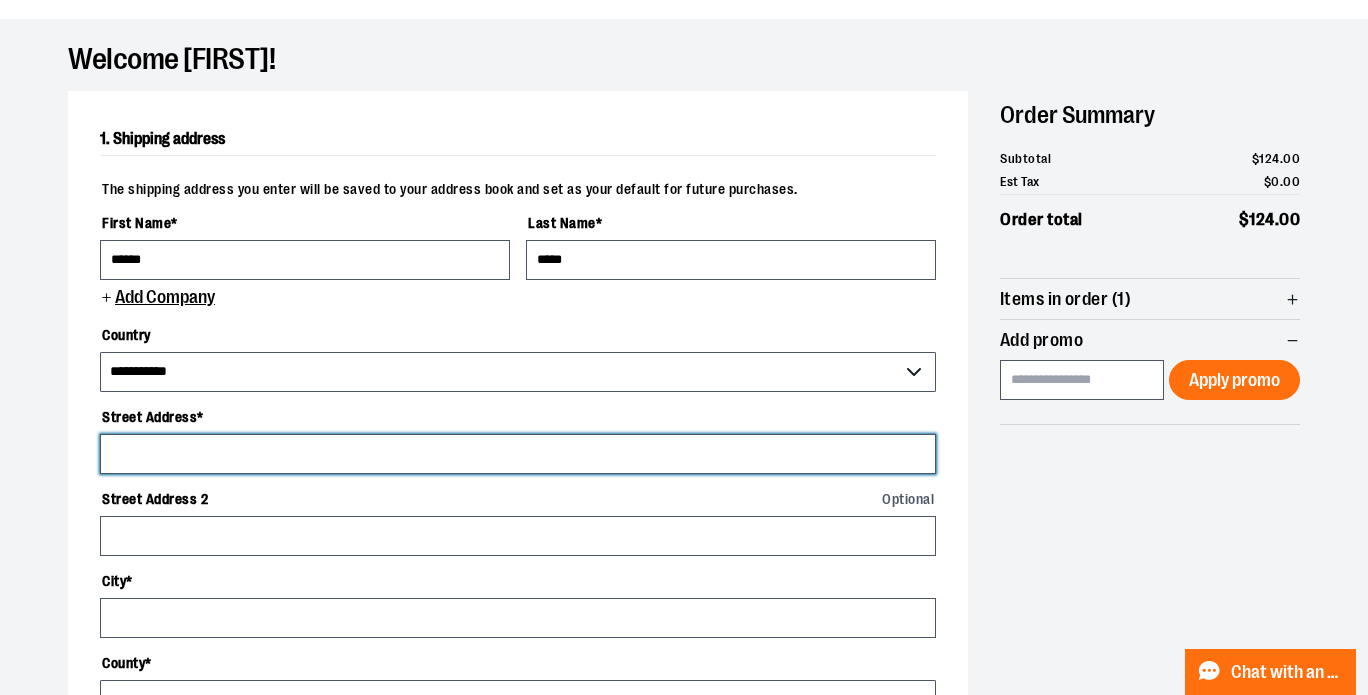 click on "Street Address *" at bounding box center [518, 454] 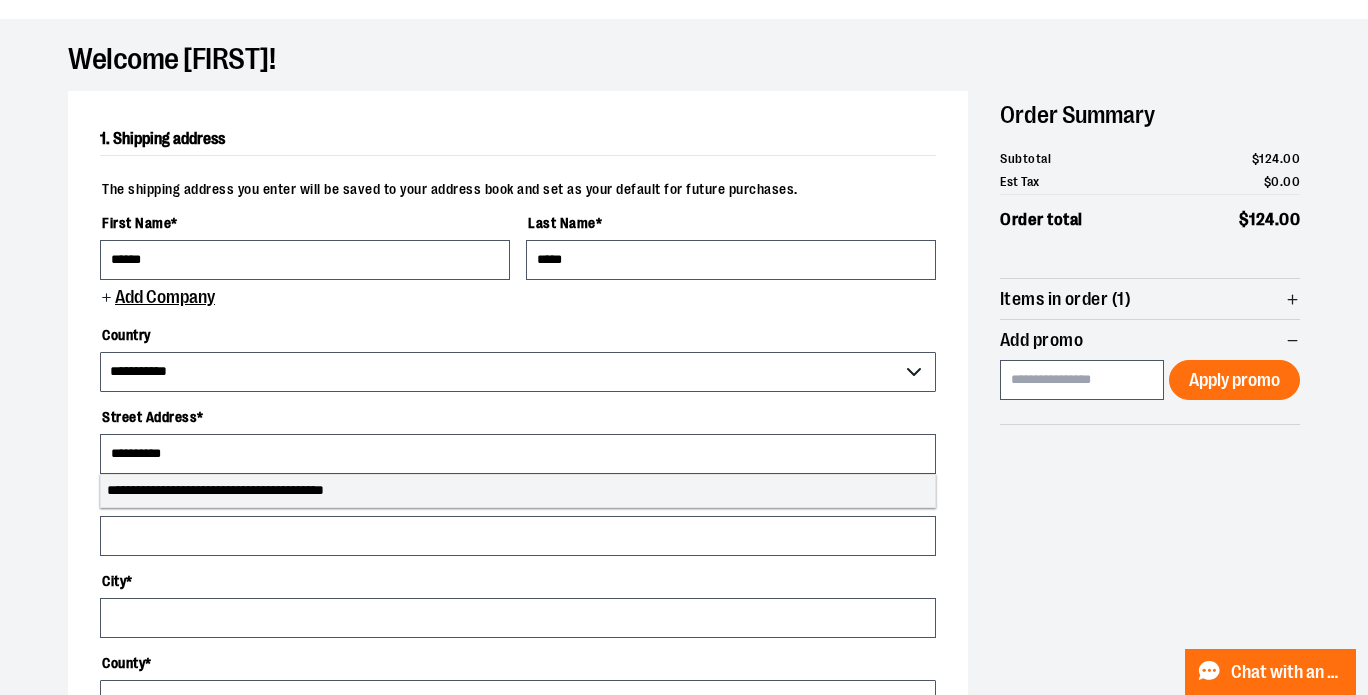 click on "**********" at bounding box center [518, 491] 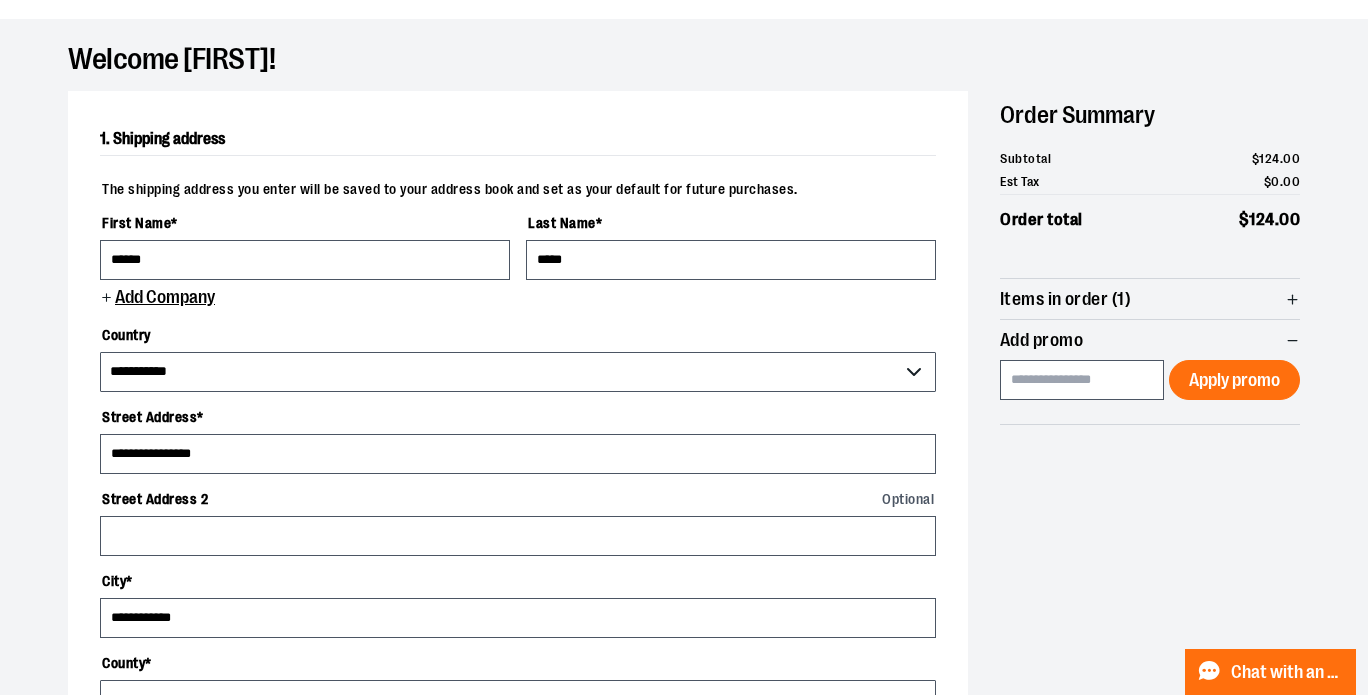 select on "**********" 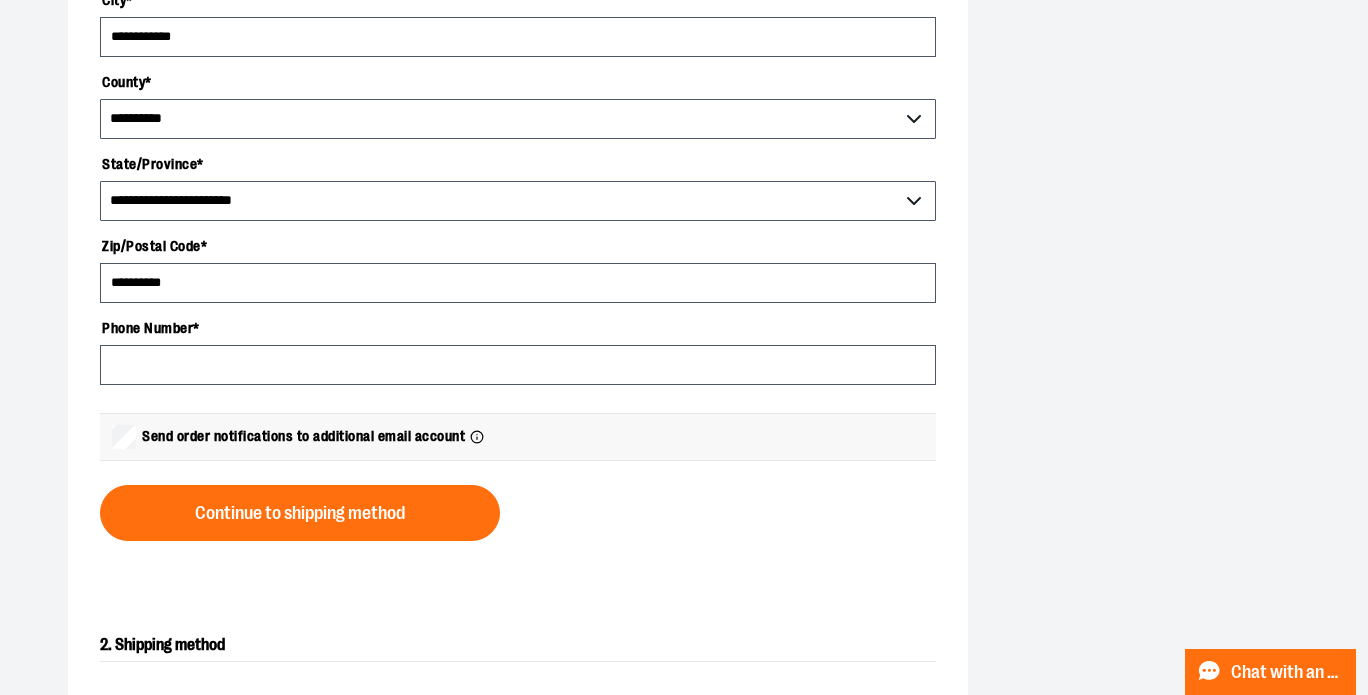scroll, scrollTop: 705, scrollLeft: 0, axis: vertical 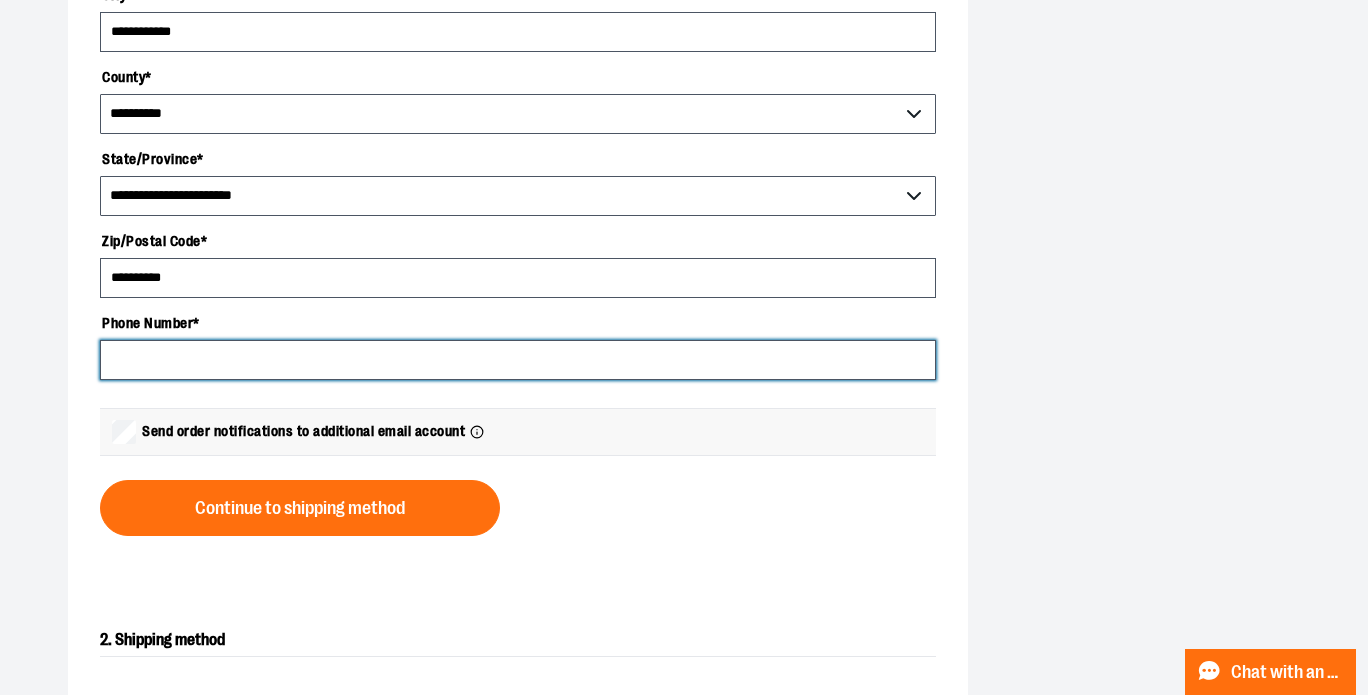 click on "Phone Number *" at bounding box center (518, 360) 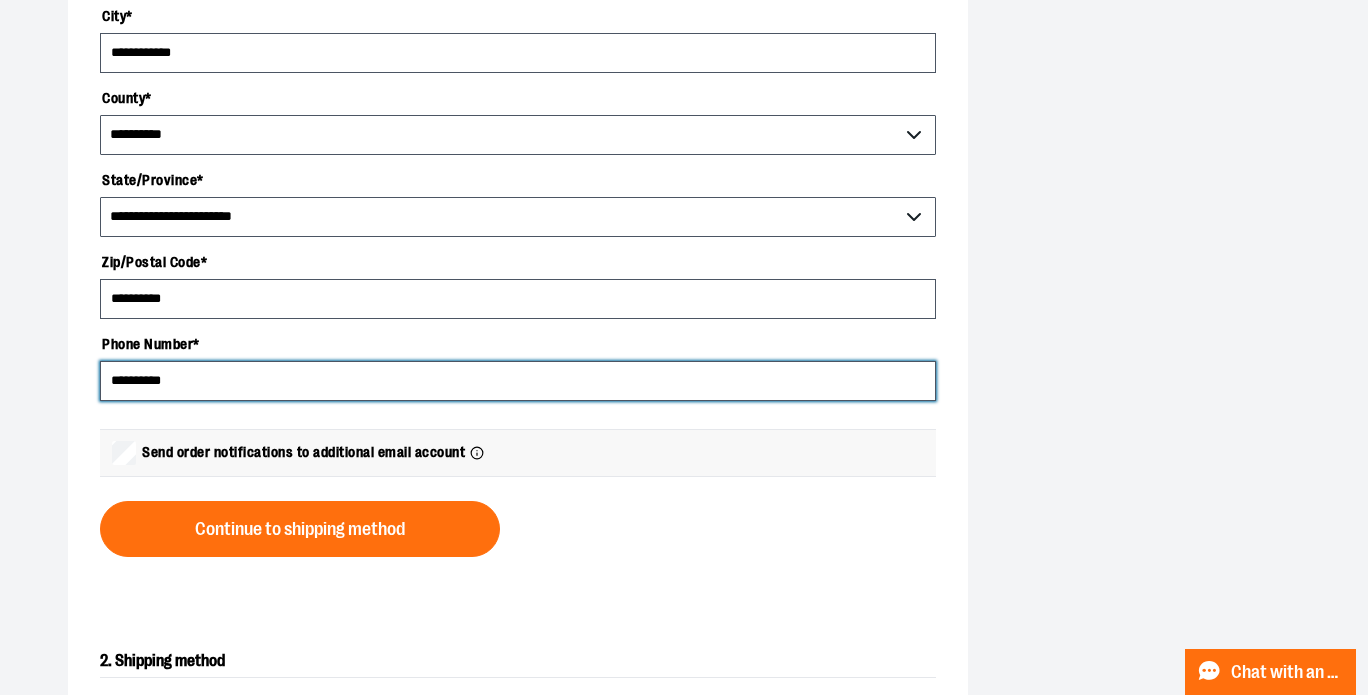scroll, scrollTop: 685, scrollLeft: 0, axis: vertical 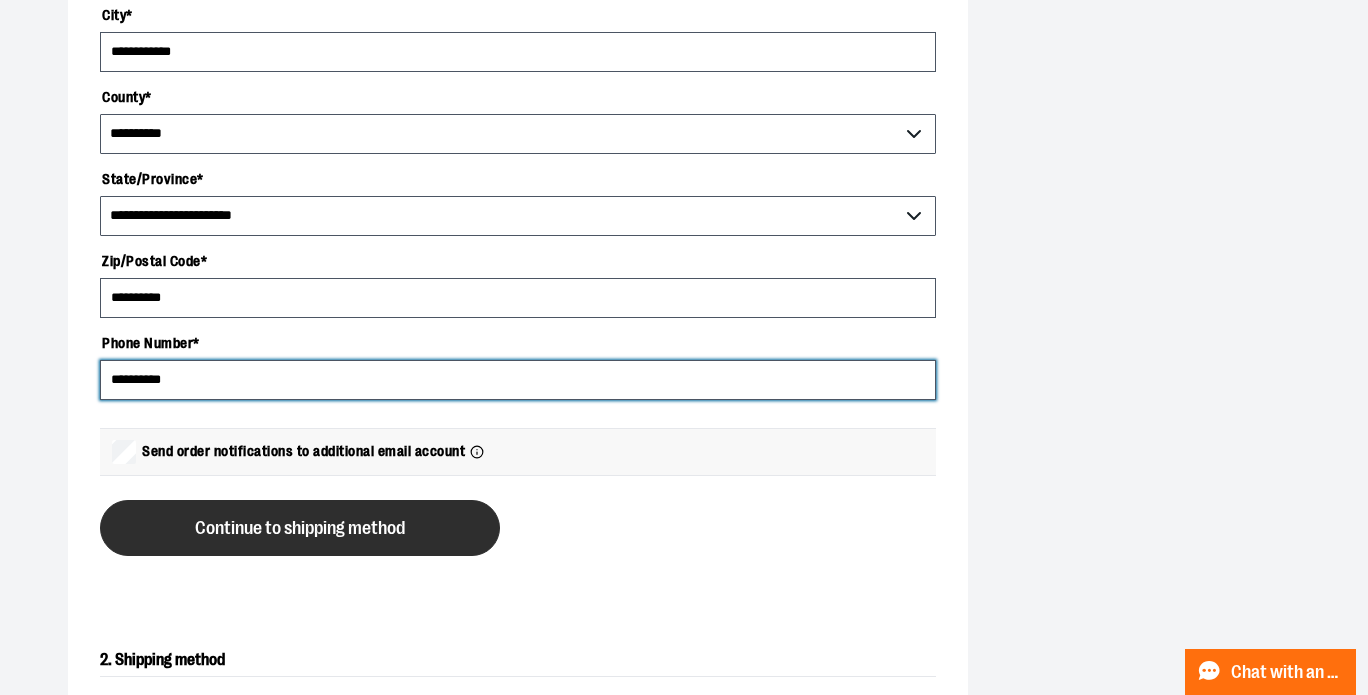 type on "**********" 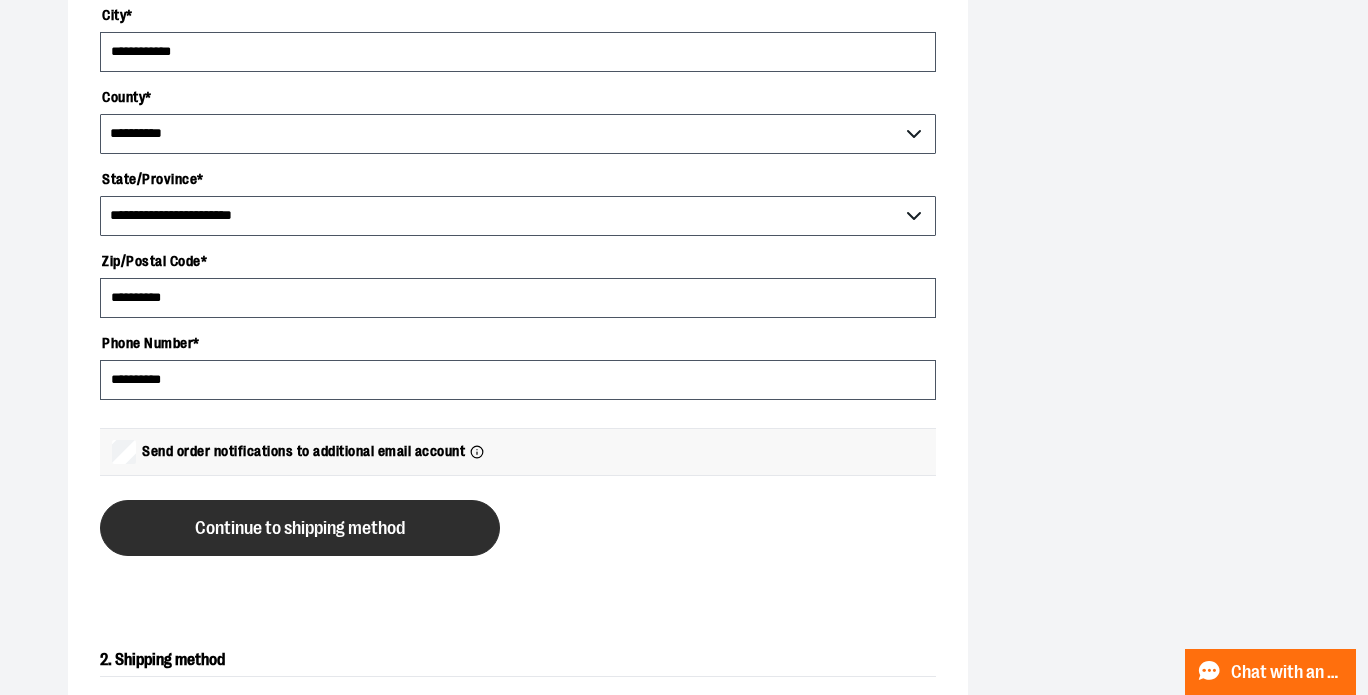 click on "Continue to shipping method" at bounding box center [300, 528] 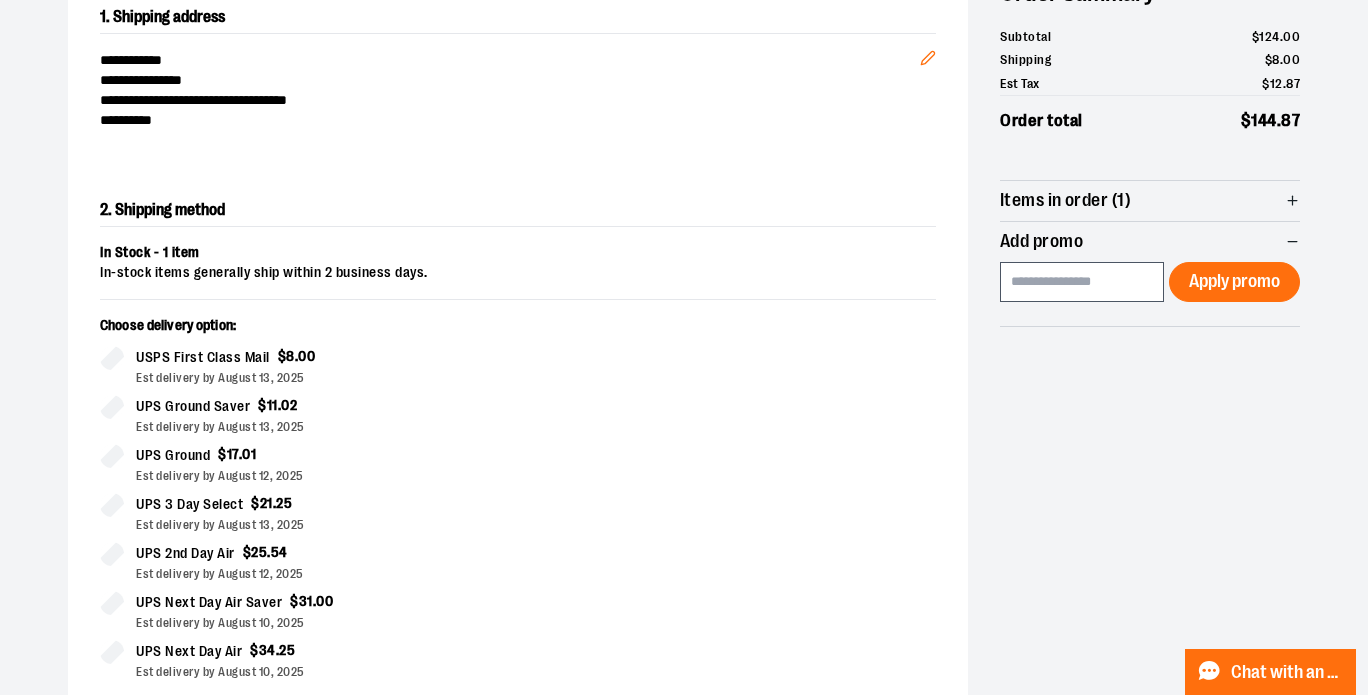 scroll, scrollTop: 0, scrollLeft: 0, axis: both 